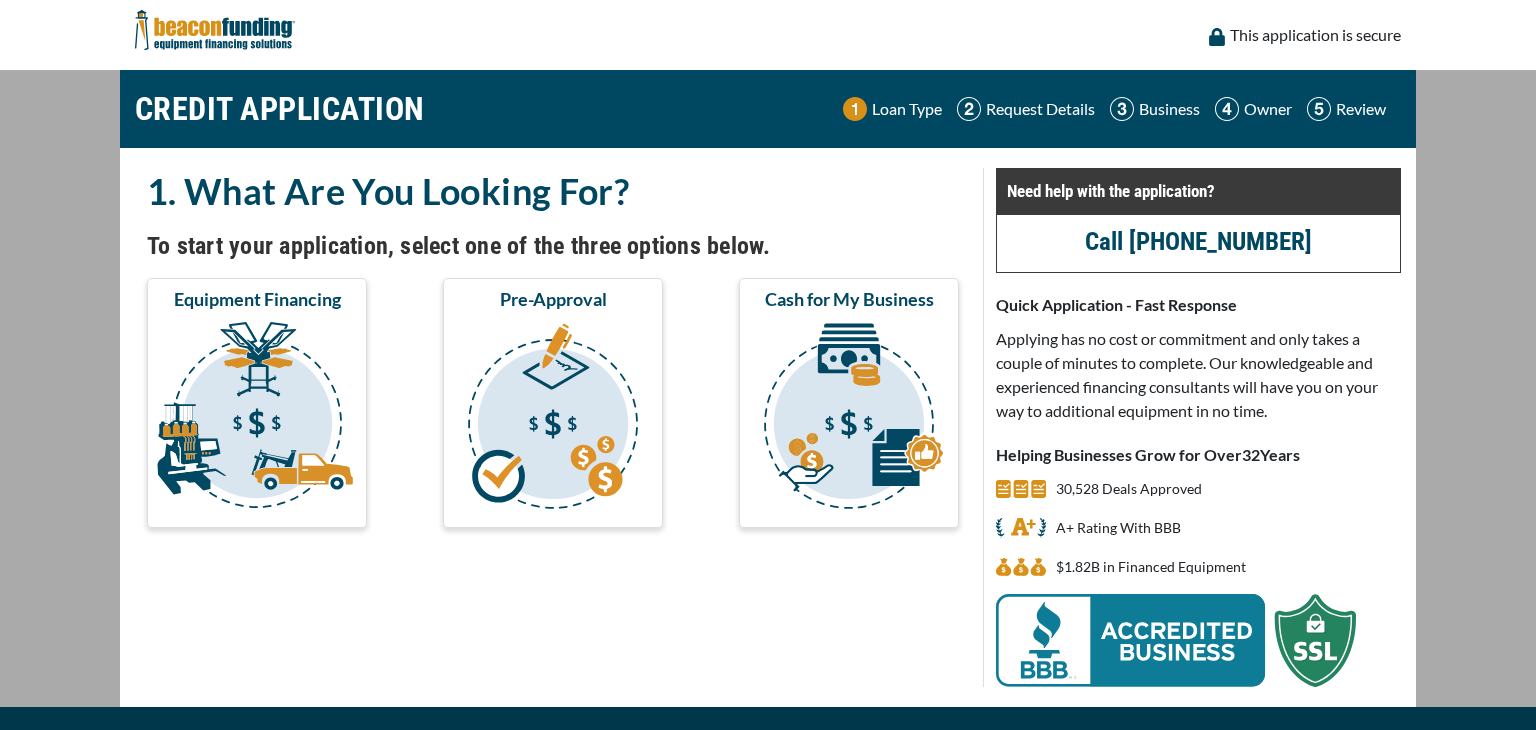 scroll, scrollTop: 0, scrollLeft: 0, axis: both 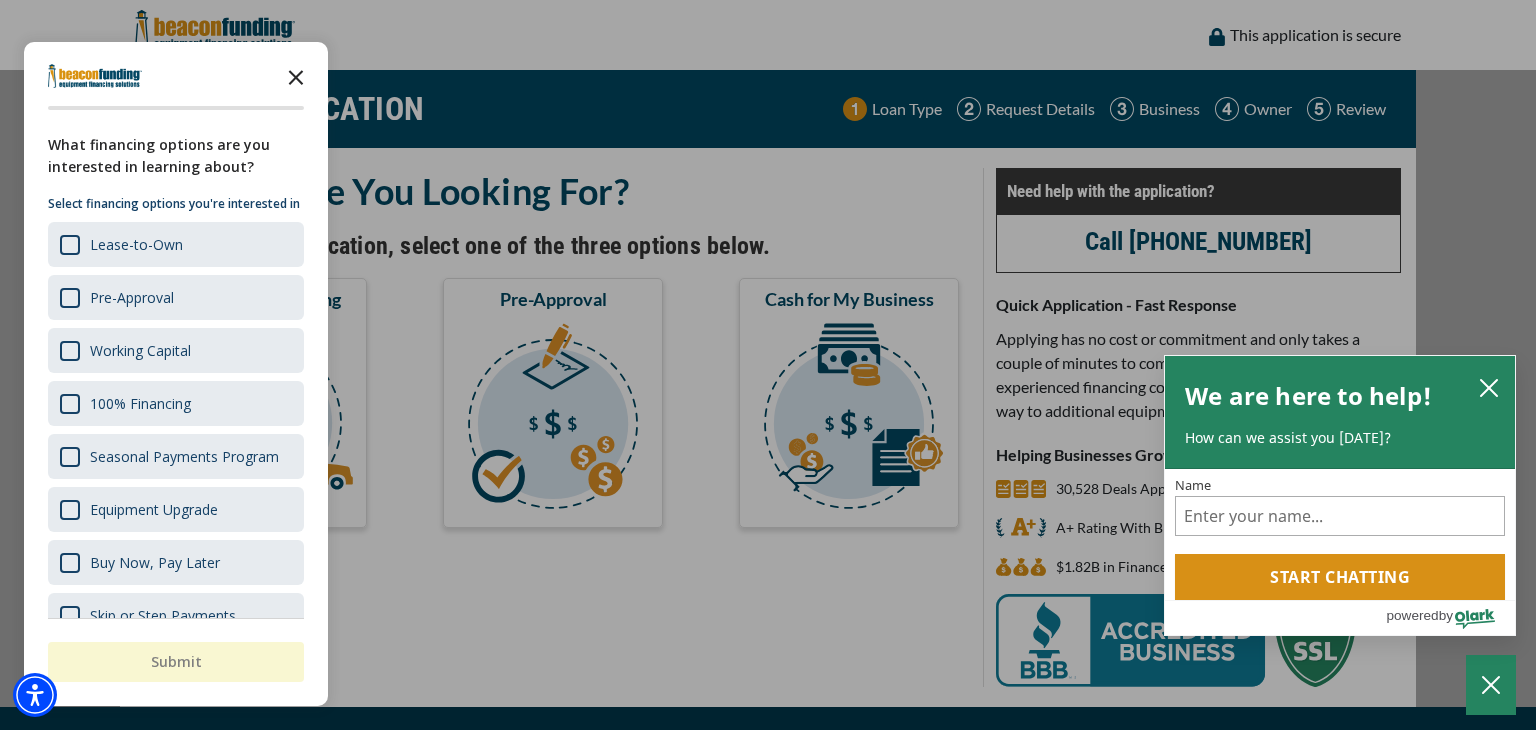 click 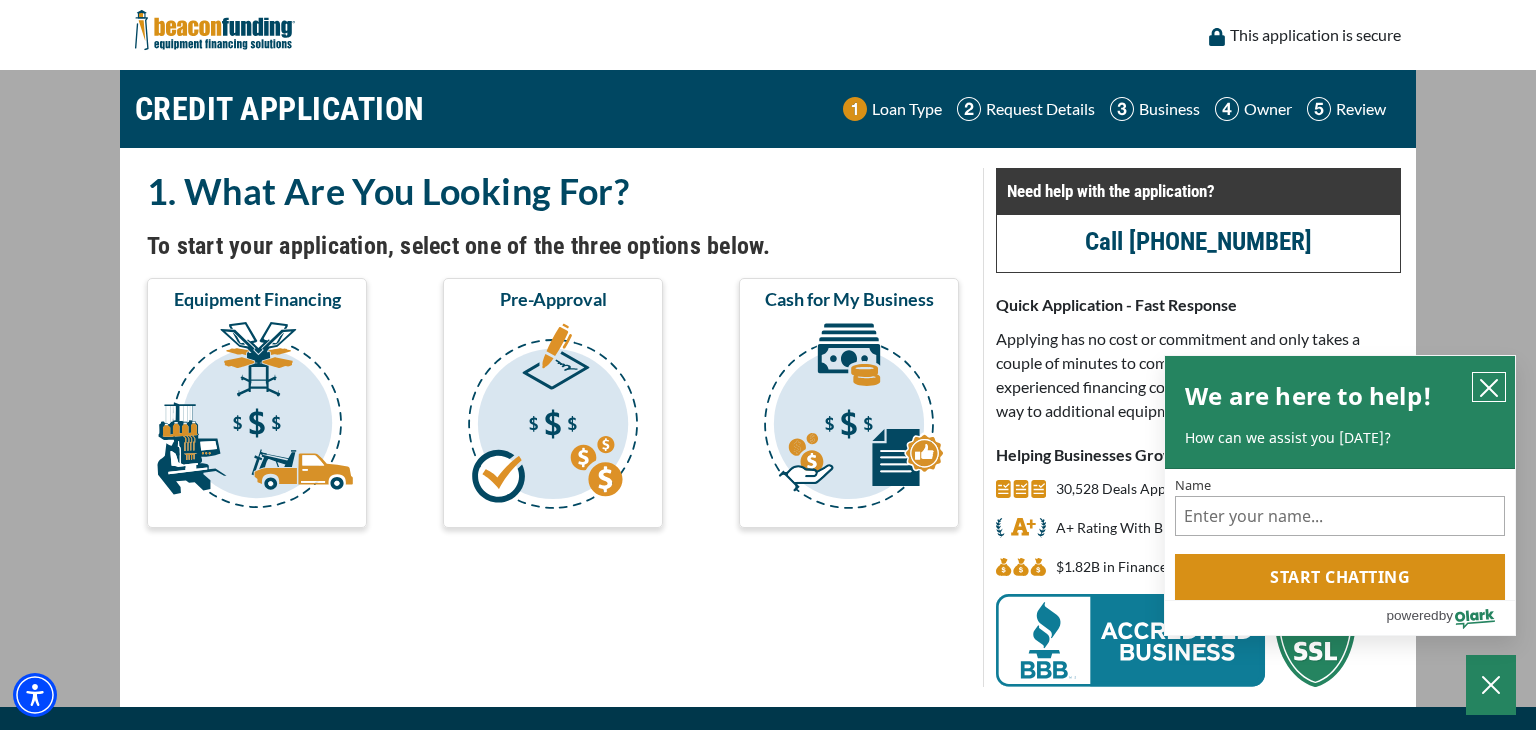 click 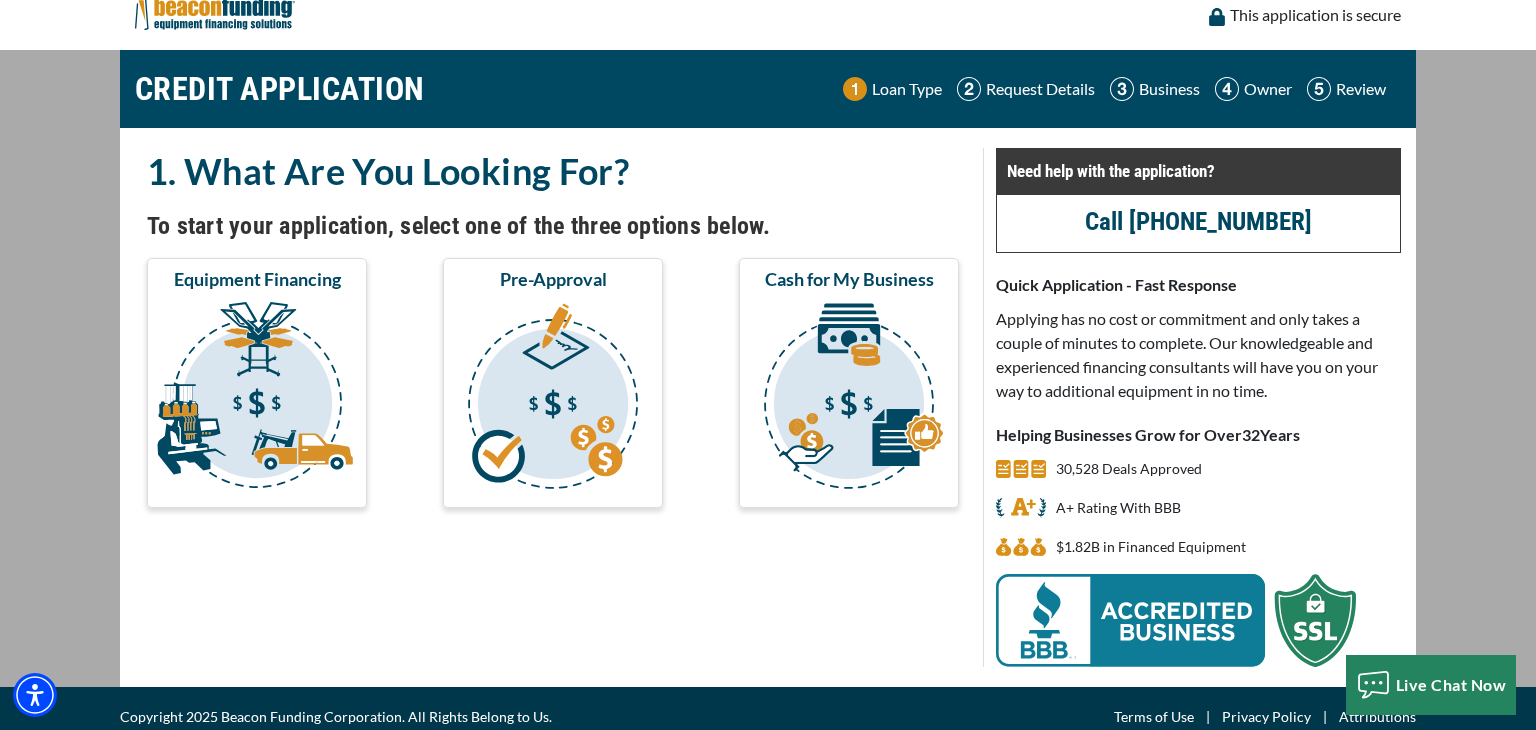 scroll, scrollTop: 0, scrollLeft: 0, axis: both 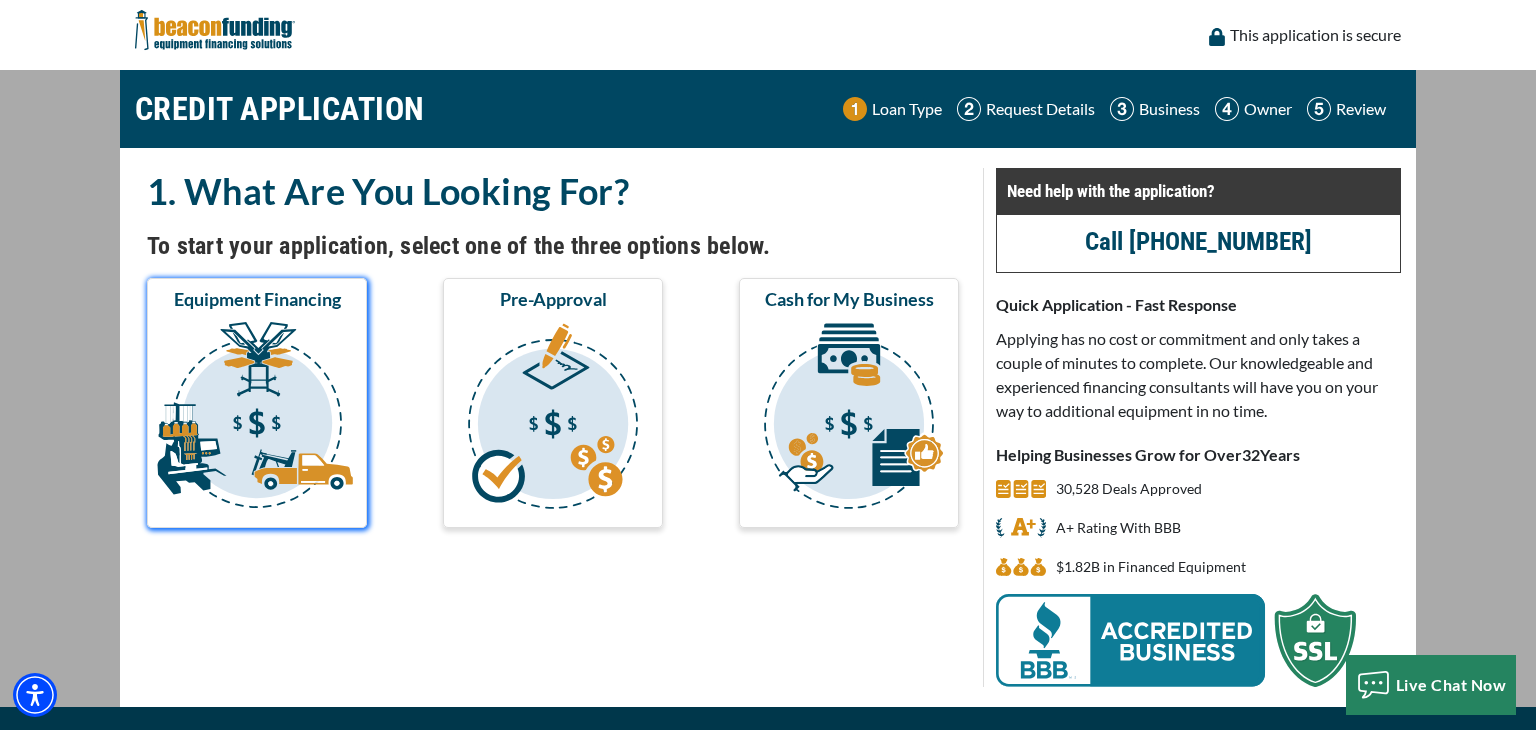 click at bounding box center [257, 419] 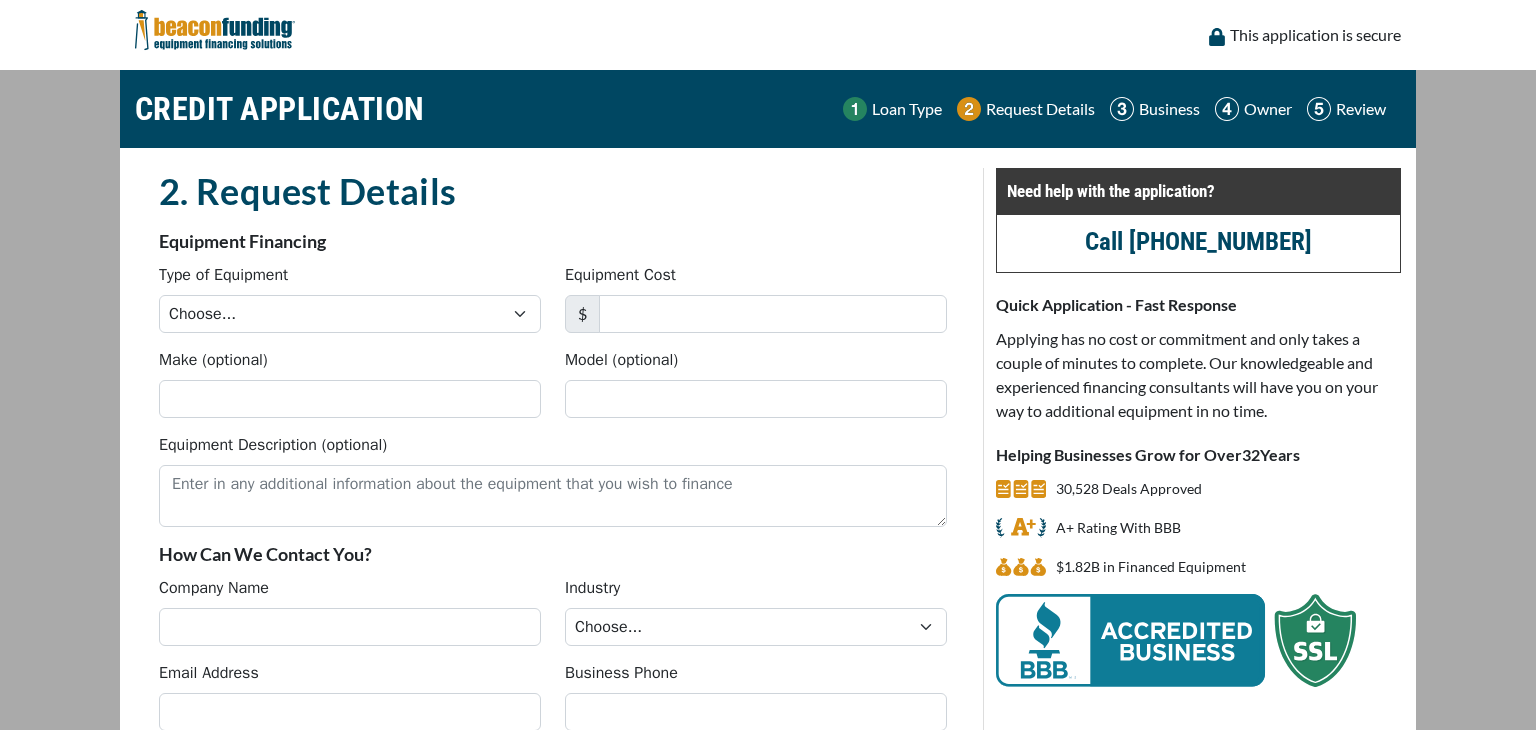 scroll, scrollTop: 0, scrollLeft: 0, axis: both 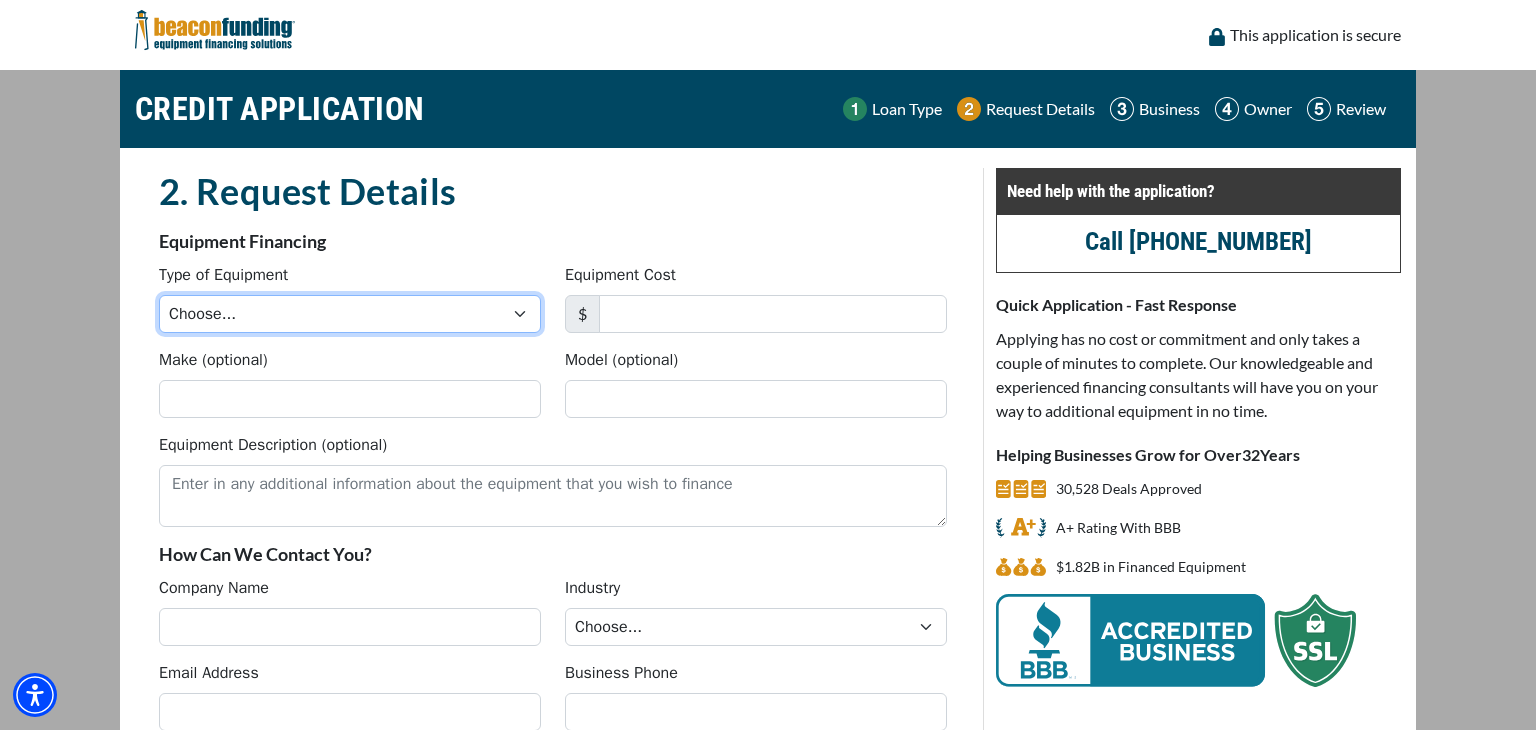 click on "Choose...
Backhoe
Boom/Bucket Truck
Chipper
Commercial Mower
Crane
DTG/DTF Printing
Embroidery
Excavator
Landscape Truck/Equipment
Other
Other Commercial Truck
Other Decorated Apparel
Screen Printing
Septic Pumper Truck
Skid Steer
[PERSON_NAME] Grinder
Tow Truck
Tractor
Trailer
Trencher
Wheel Loader" at bounding box center (350, 314) 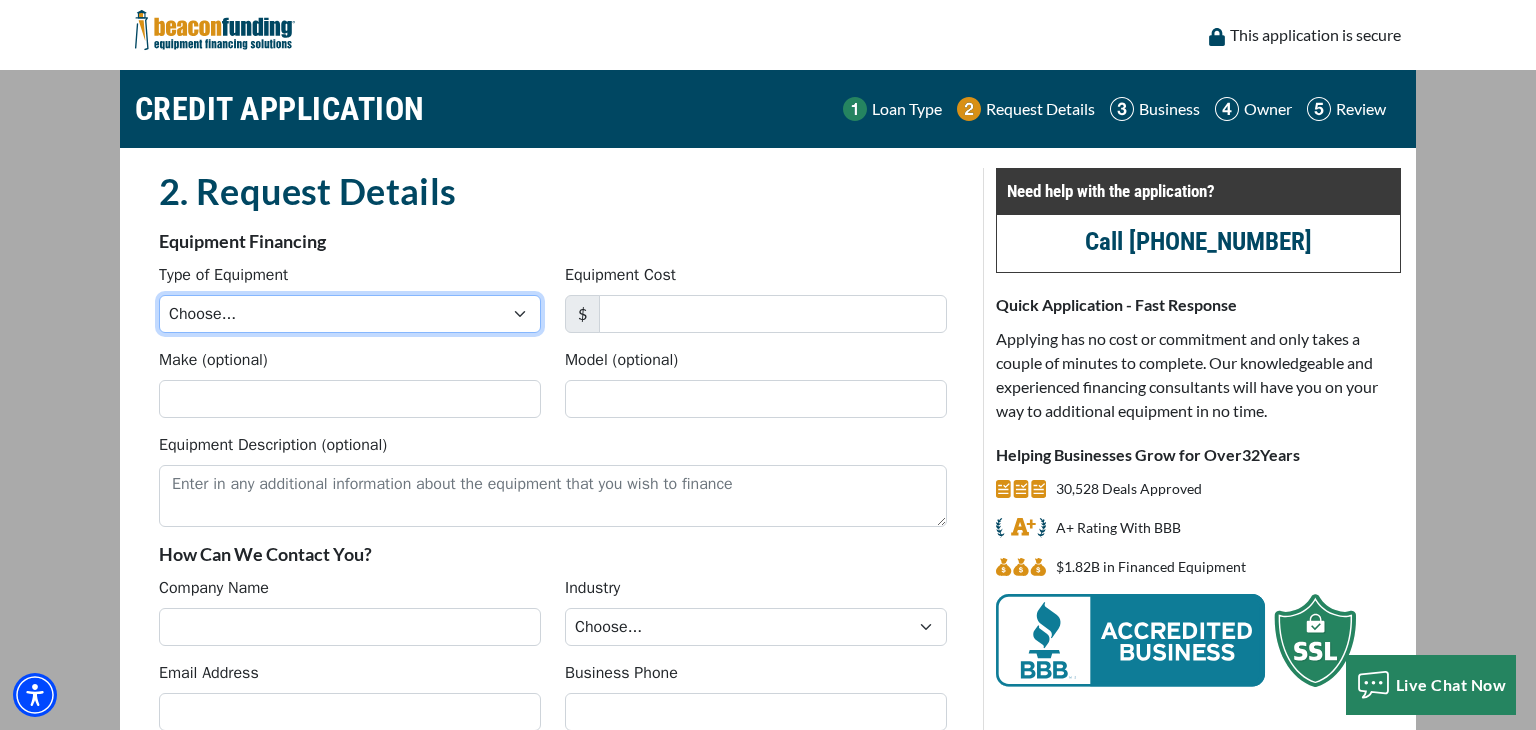select on "5" 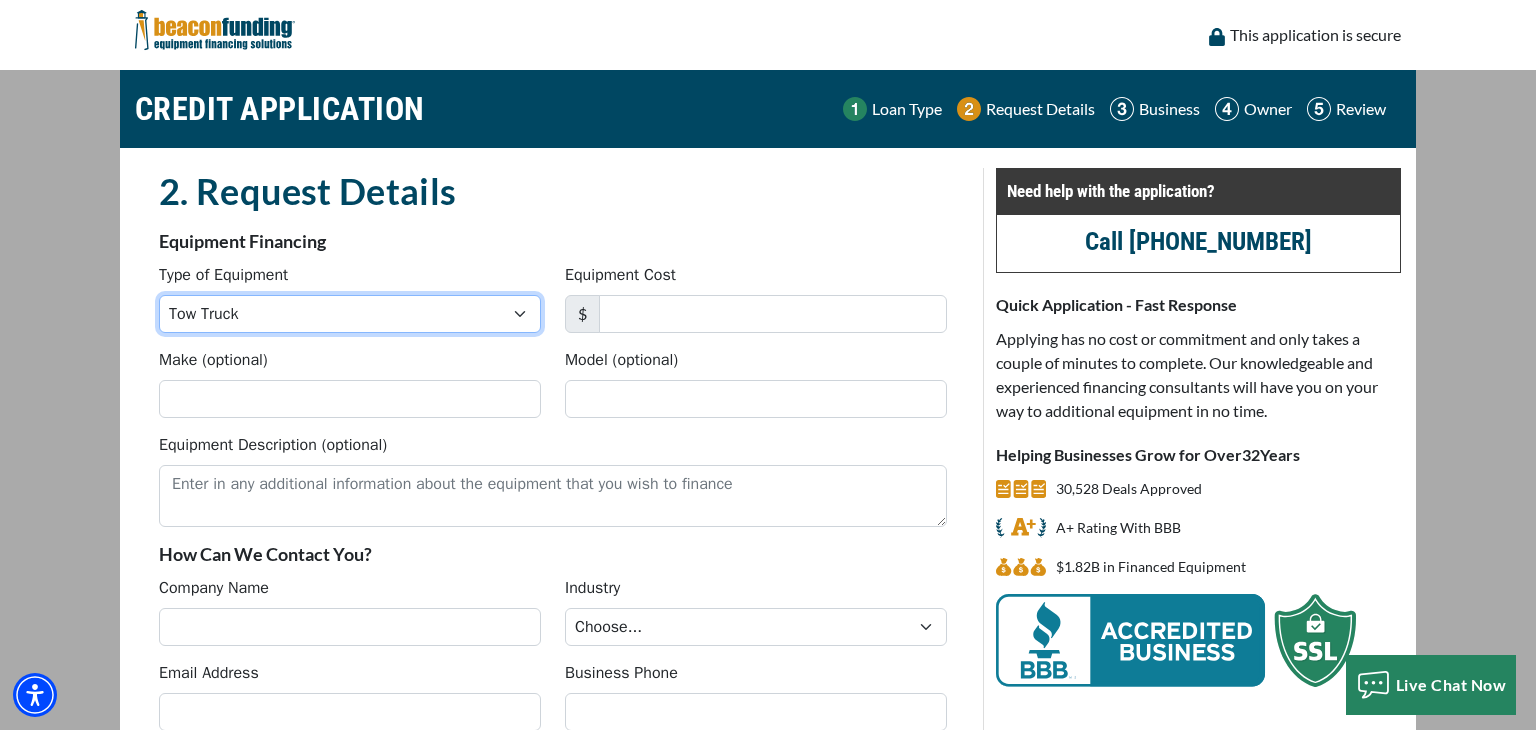 click on "Choose...
Backhoe
Boom/Bucket Truck
Chipper
Commercial Mower
Crane
DTG/DTF Printing
Embroidery
Excavator
Landscape Truck/Equipment
Other
Other Commercial Truck
Other Decorated Apparel
Screen Printing
Septic Pumper Truck
Skid Steer
[PERSON_NAME] Grinder
Tow Truck
Tractor
Trailer
Trencher
Wheel Loader" at bounding box center (350, 314) 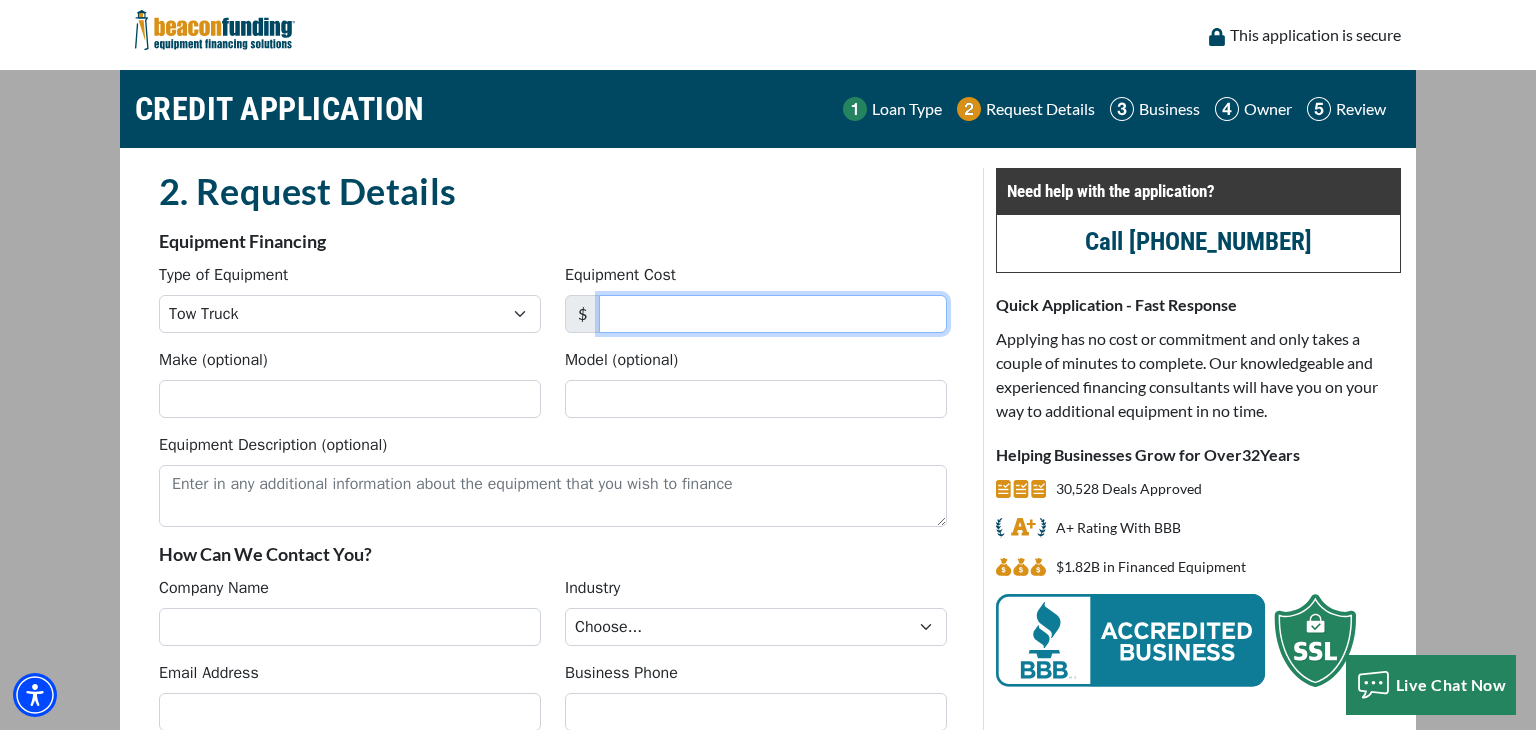 click on "Equipment Cost" at bounding box center [773, 314] 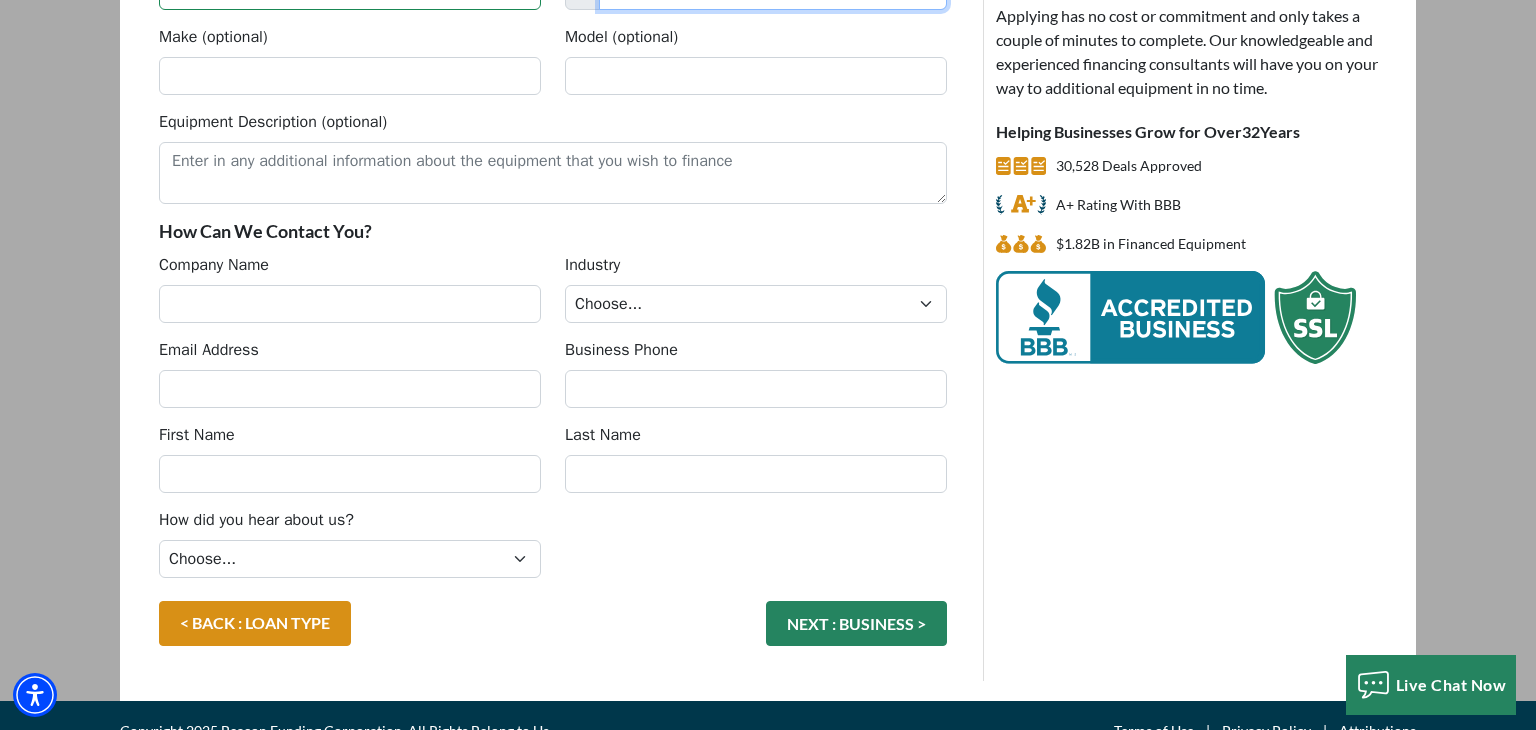 scroll, scrollTop: 344, scrollLeft: 0, axis: vertical 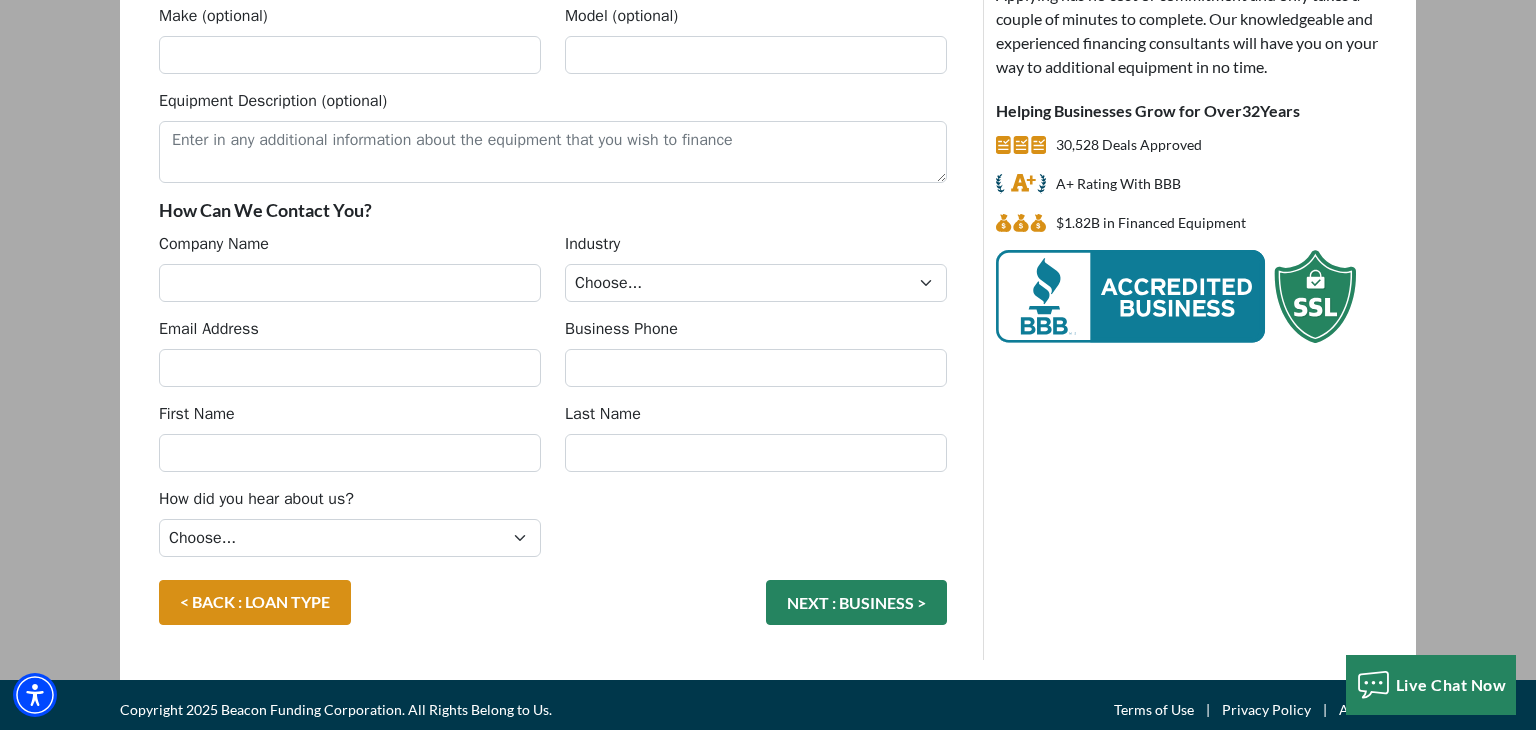 type on "49,500" 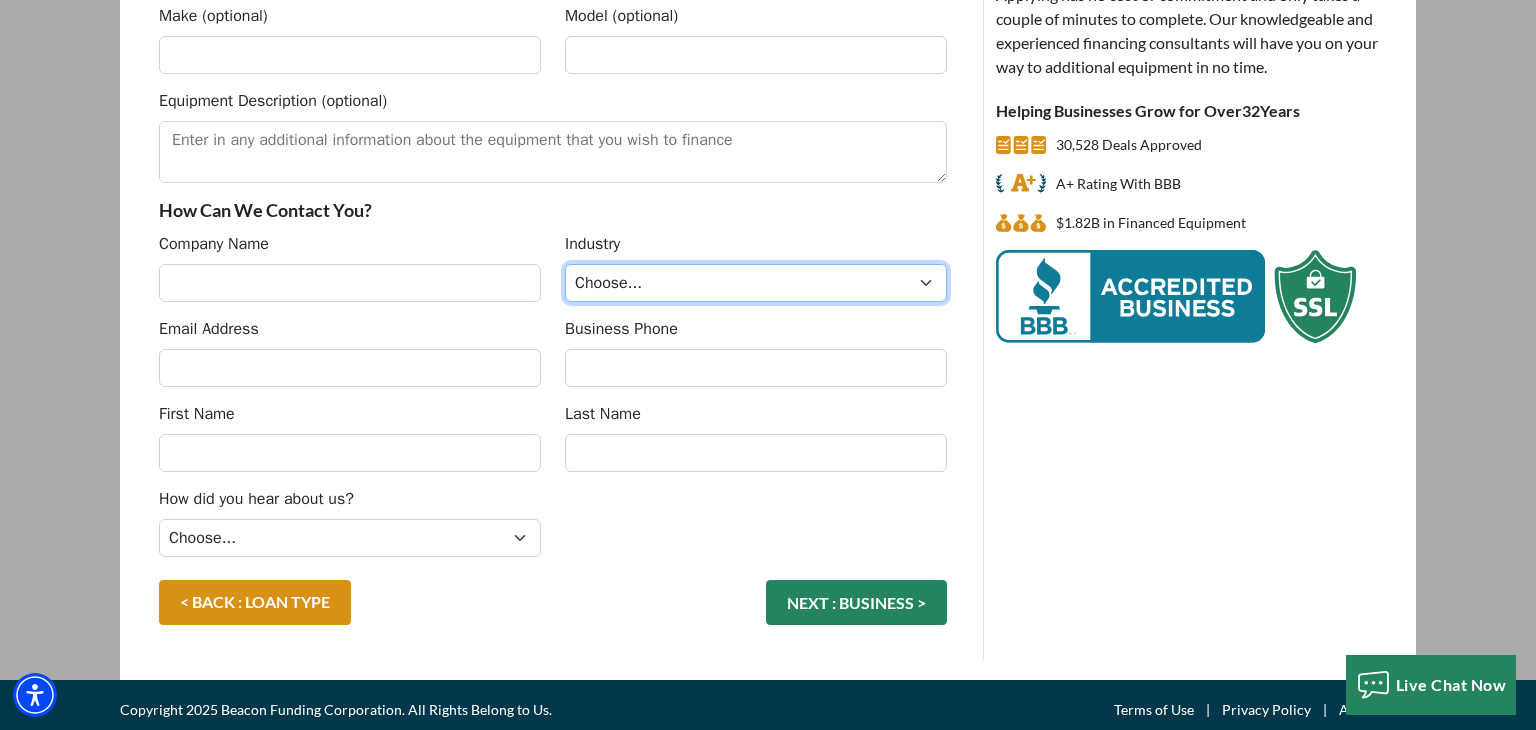 click on "Choose...
Towing
Landscape/Hardscape
Decorated Apparel
Septic
Light Construction
Other" at bounding box center (756, 283) 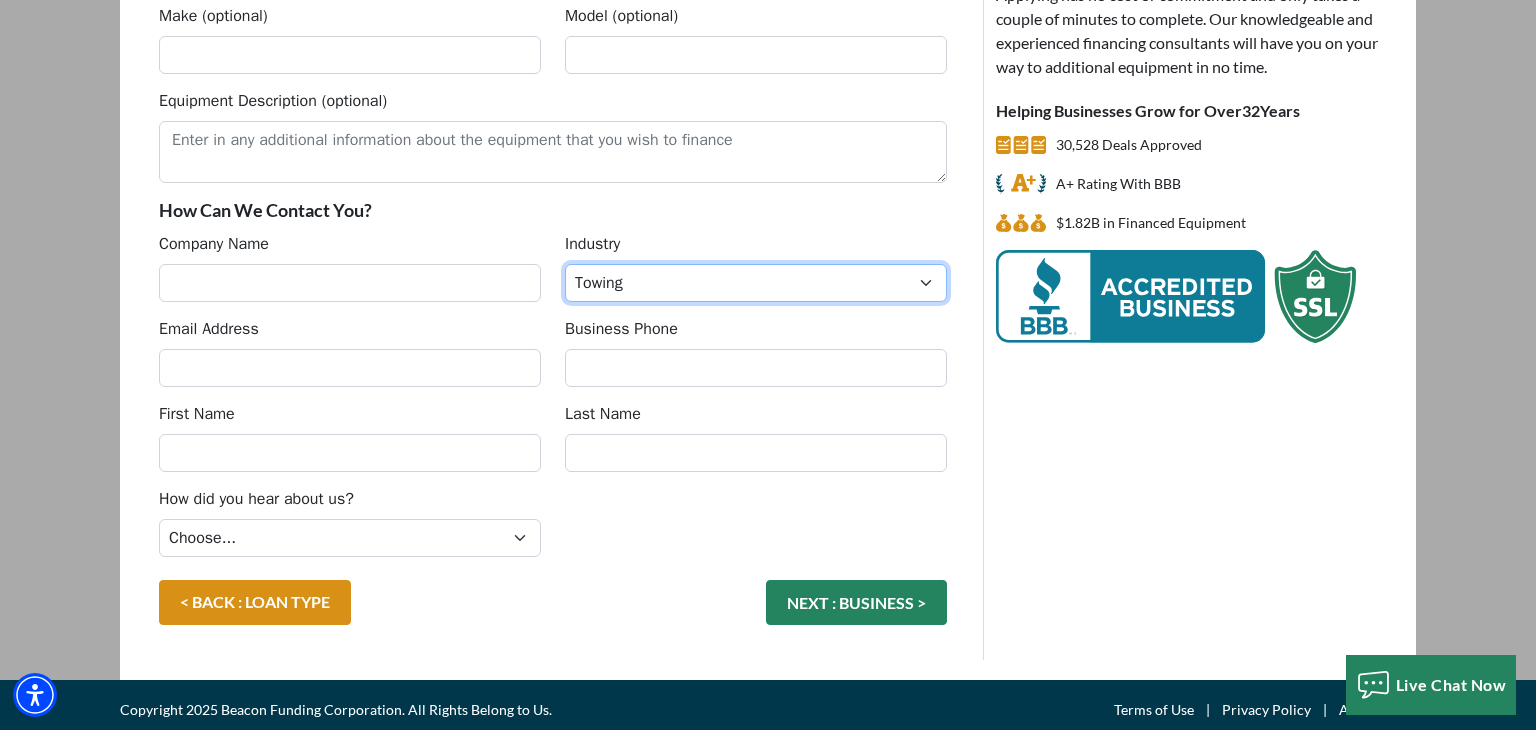 click on "Choose...
Towing
Landscape/Hardscape
Decorated Apparel
Septic
Light Construction
Other" at bounding box center (756, 283) 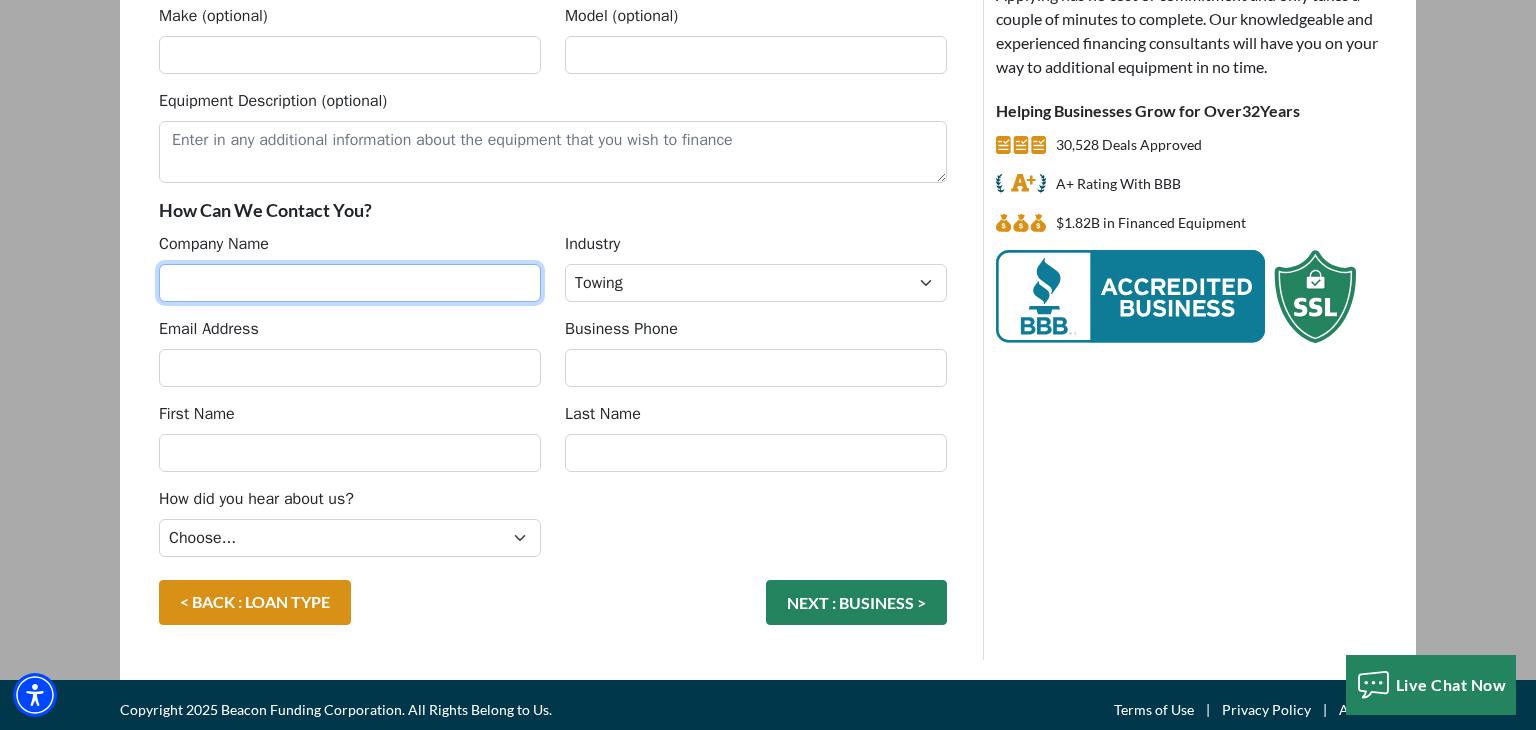 click on "Company Name" at bounding box center (350, 283) 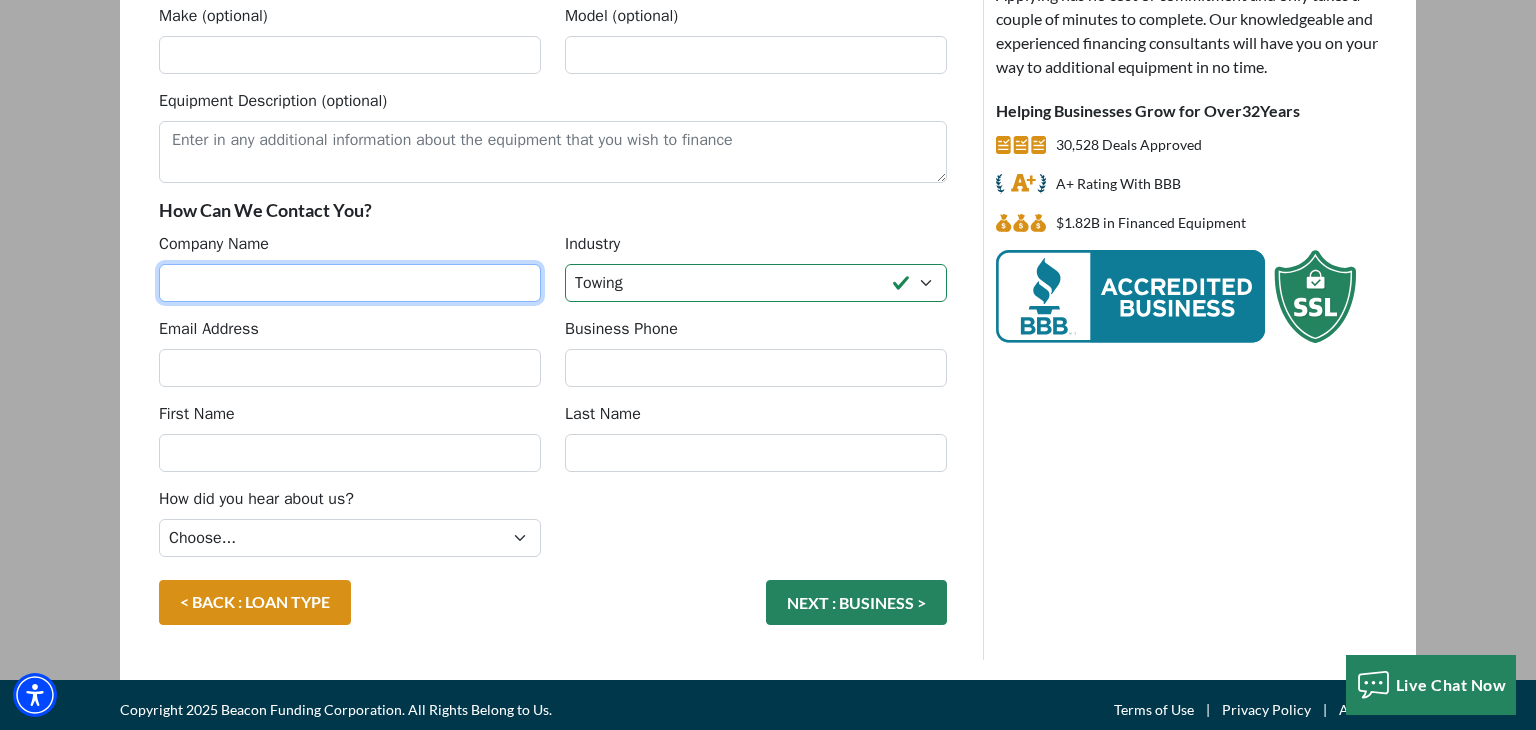 click on "Company Name" at bounding box center (350, 283) 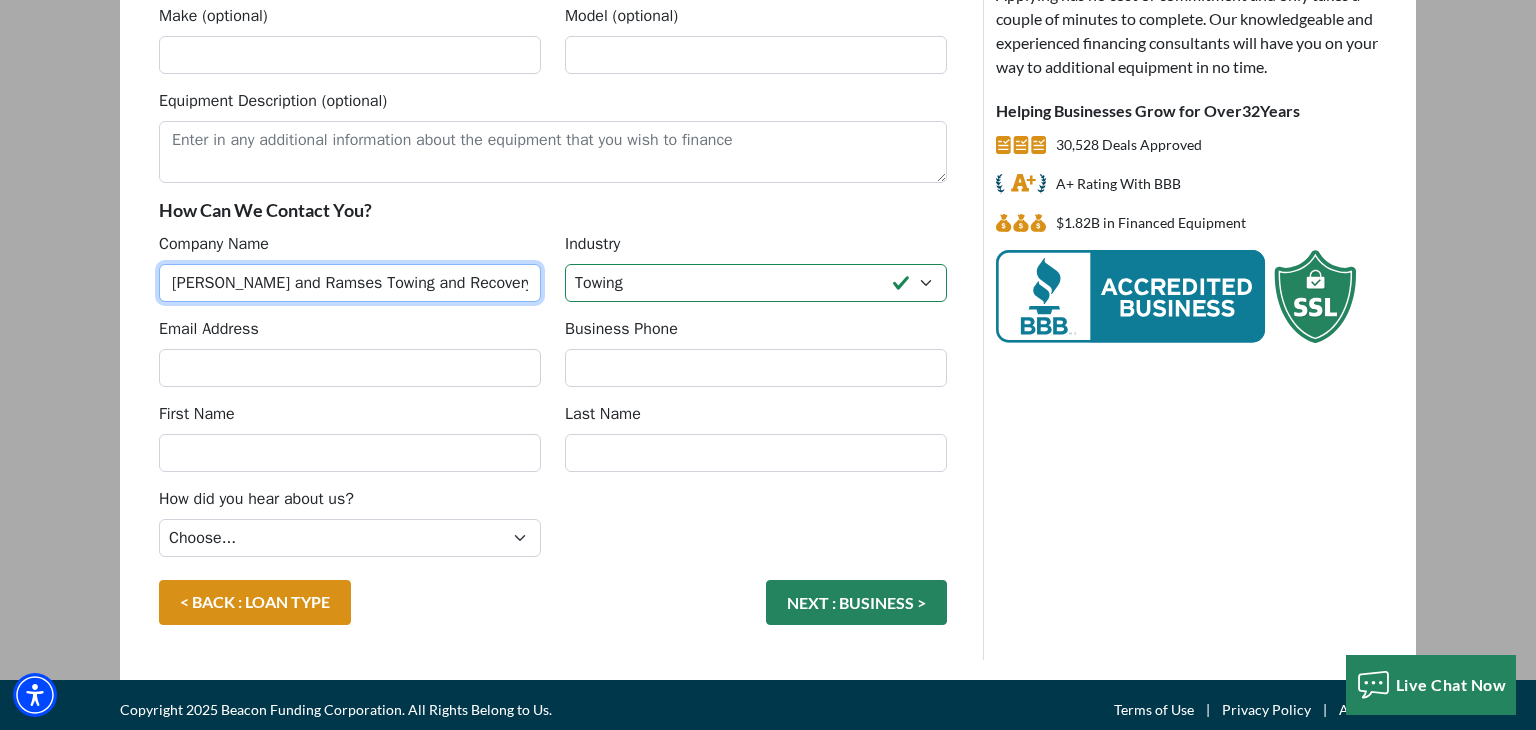 type on "[PERSON_NAME] and Ramses Towing and Recovery LLC" 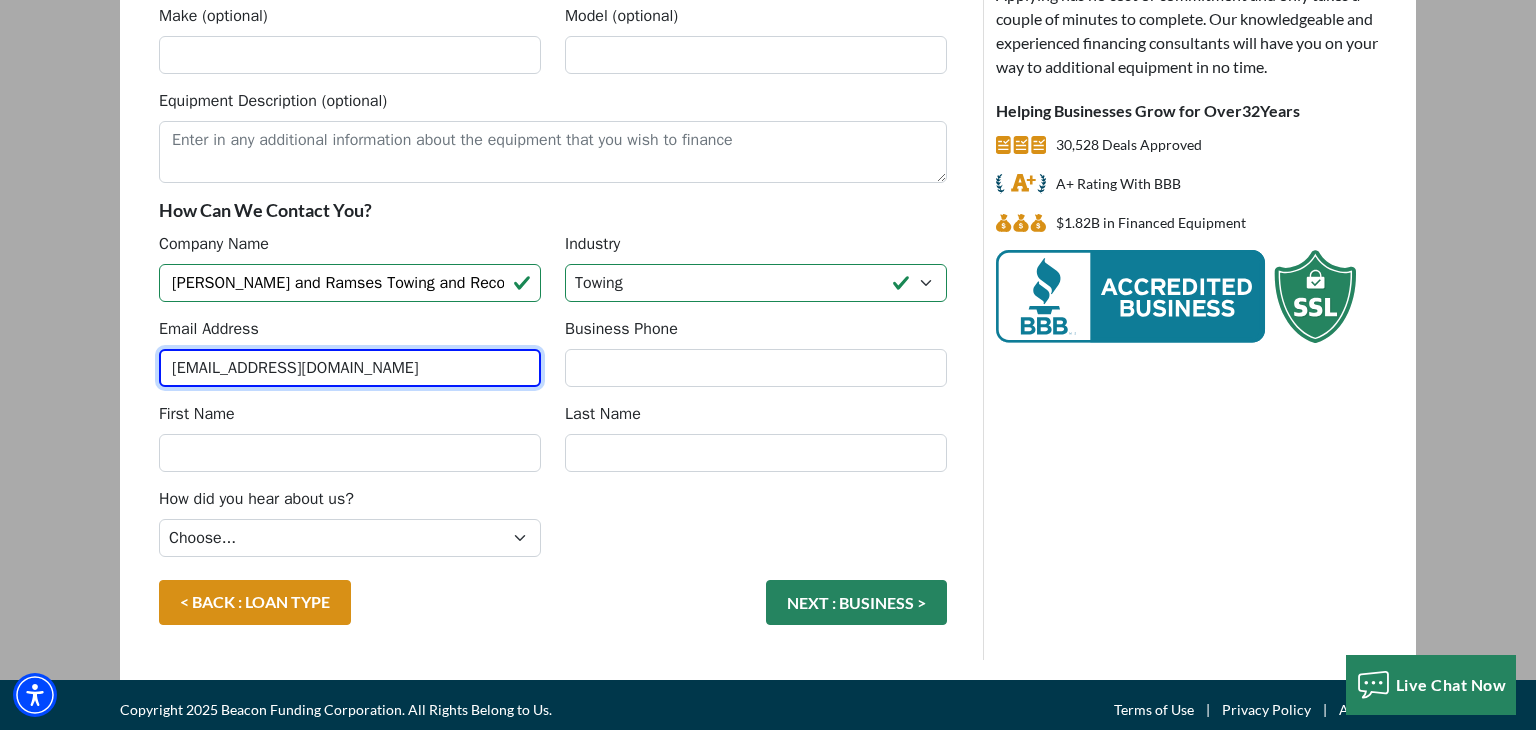 type on "[EMAIL_ADDRESS][DOMAIN_NAME]" 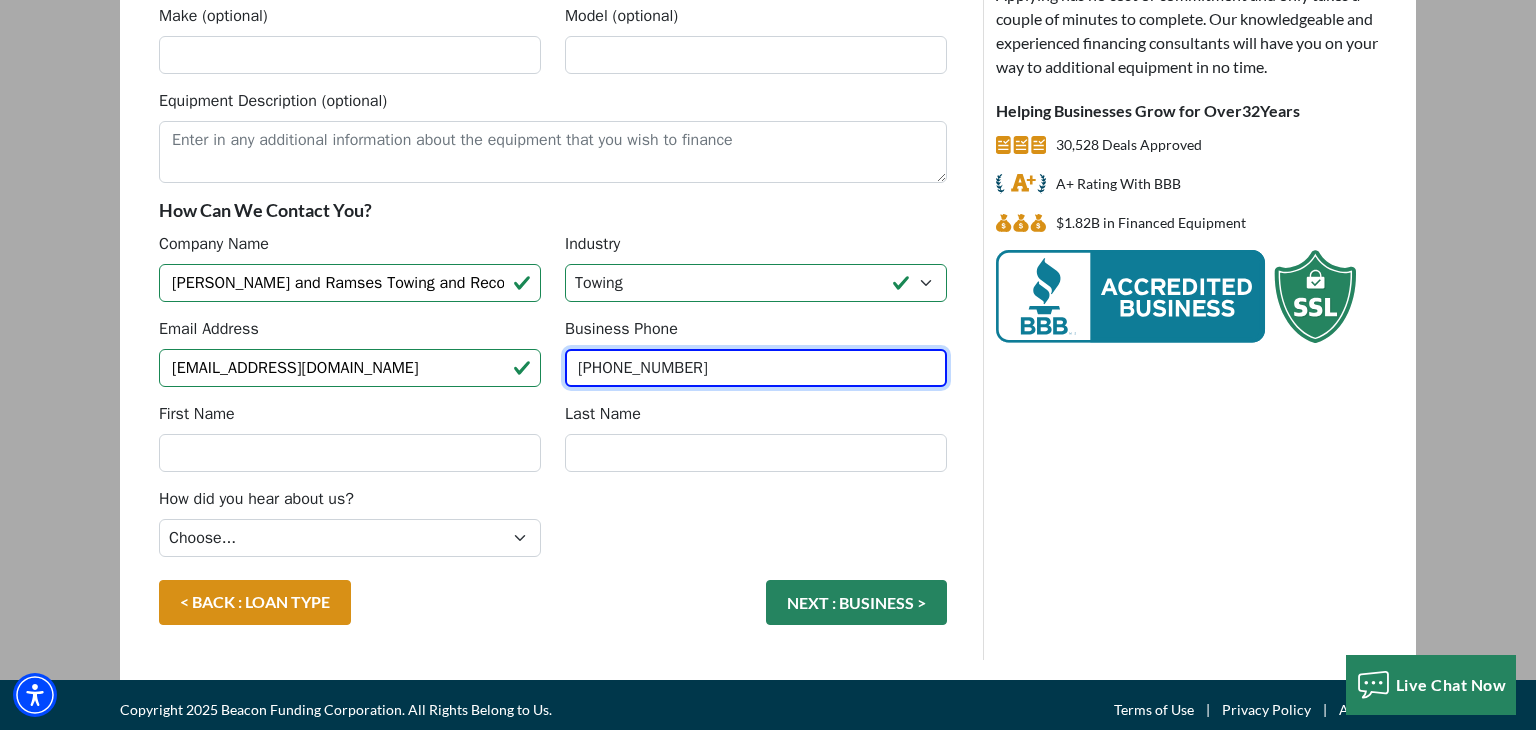 type on "[PHONE_NUMBER]" 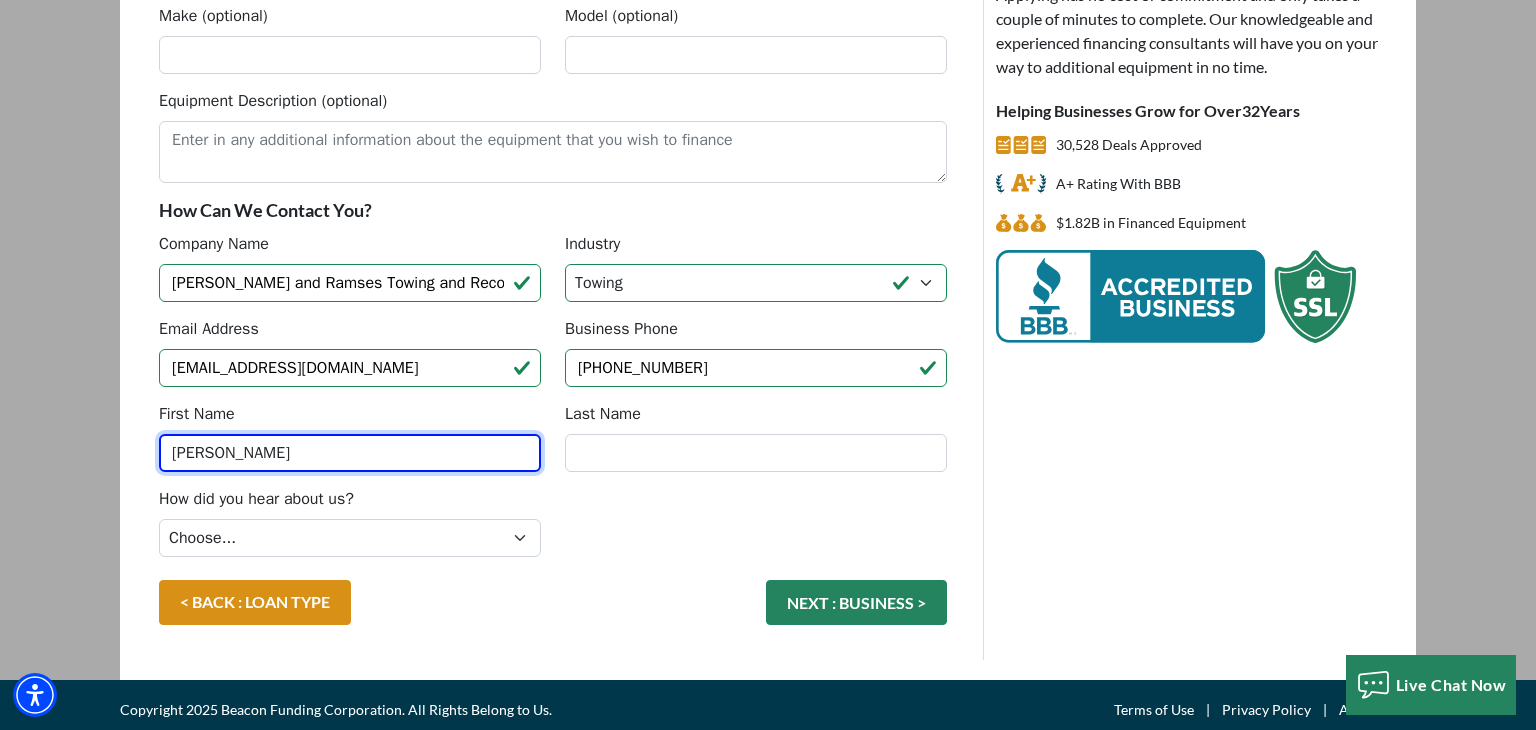 type on "[PERSON_NAME]" 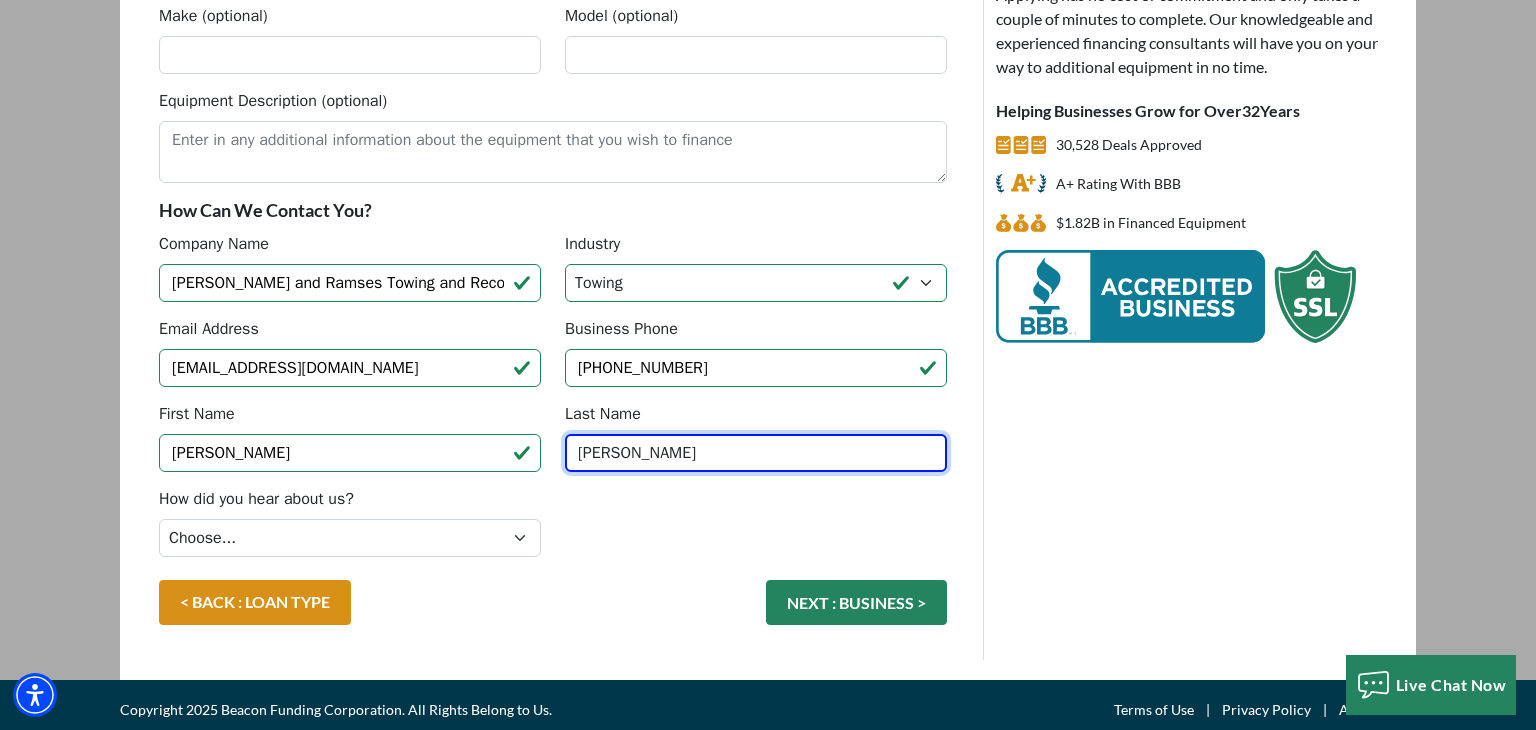 type on "[PERSON_NAME]" 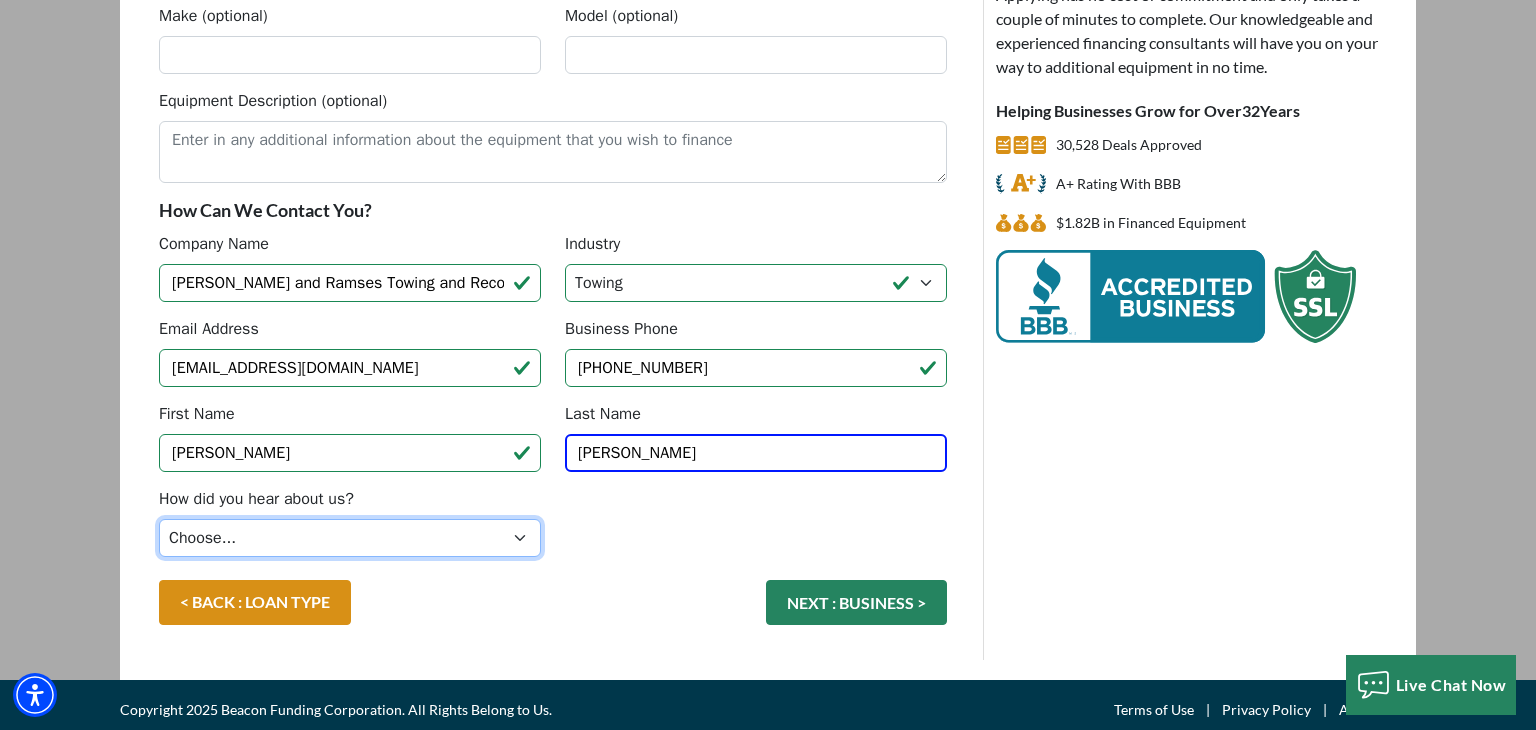 click on "Choose...
Internet Search
Vendor Referral
Word of Mouth
Client Referral
Email
Existing/Past Client
Facebook - Tow Truck to Buy & Sale
Telemarketing
Tradeshow
Motor Club Referral
Bank Refererral
Direct Mail
Magazine Ad
Other" at bounding box center (350, 538) 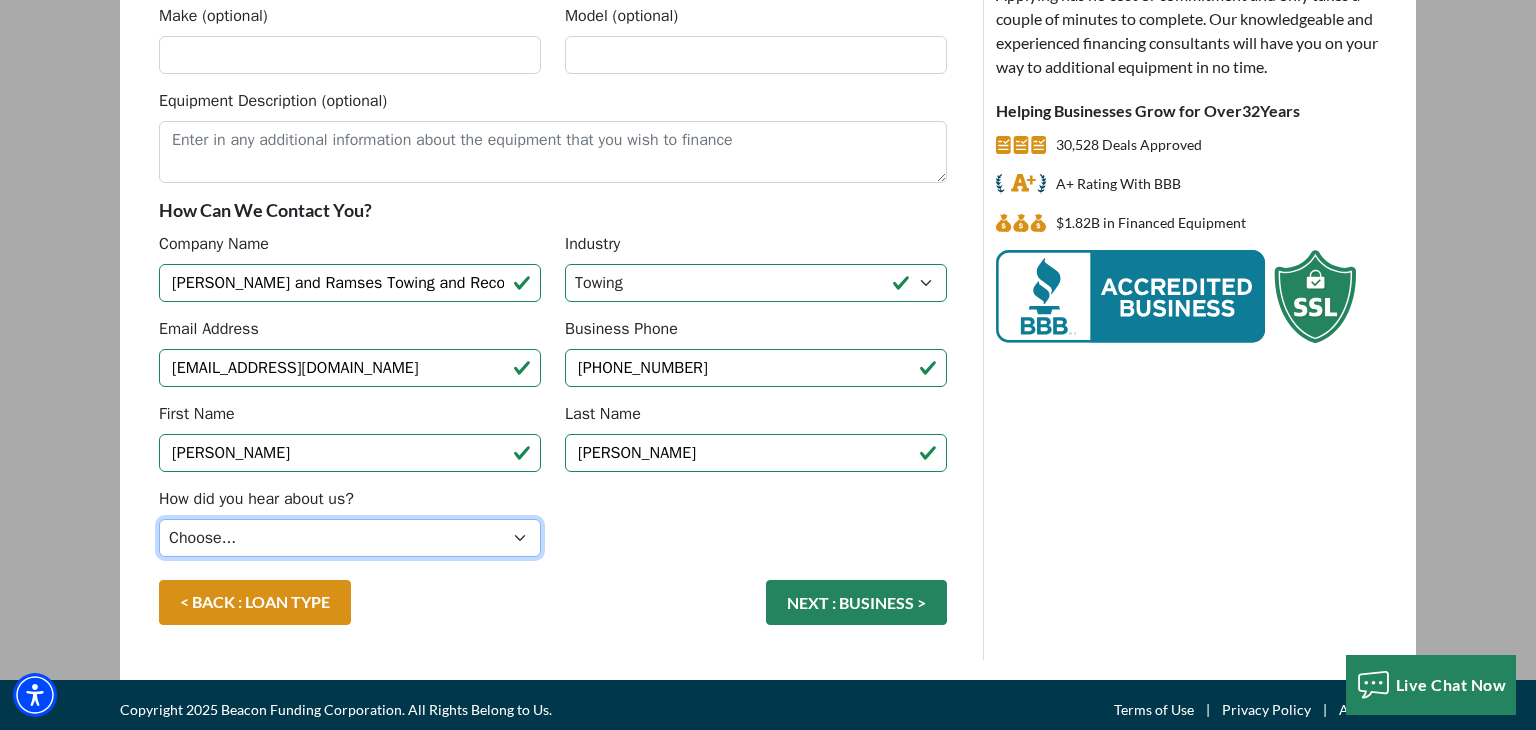 select on "5" 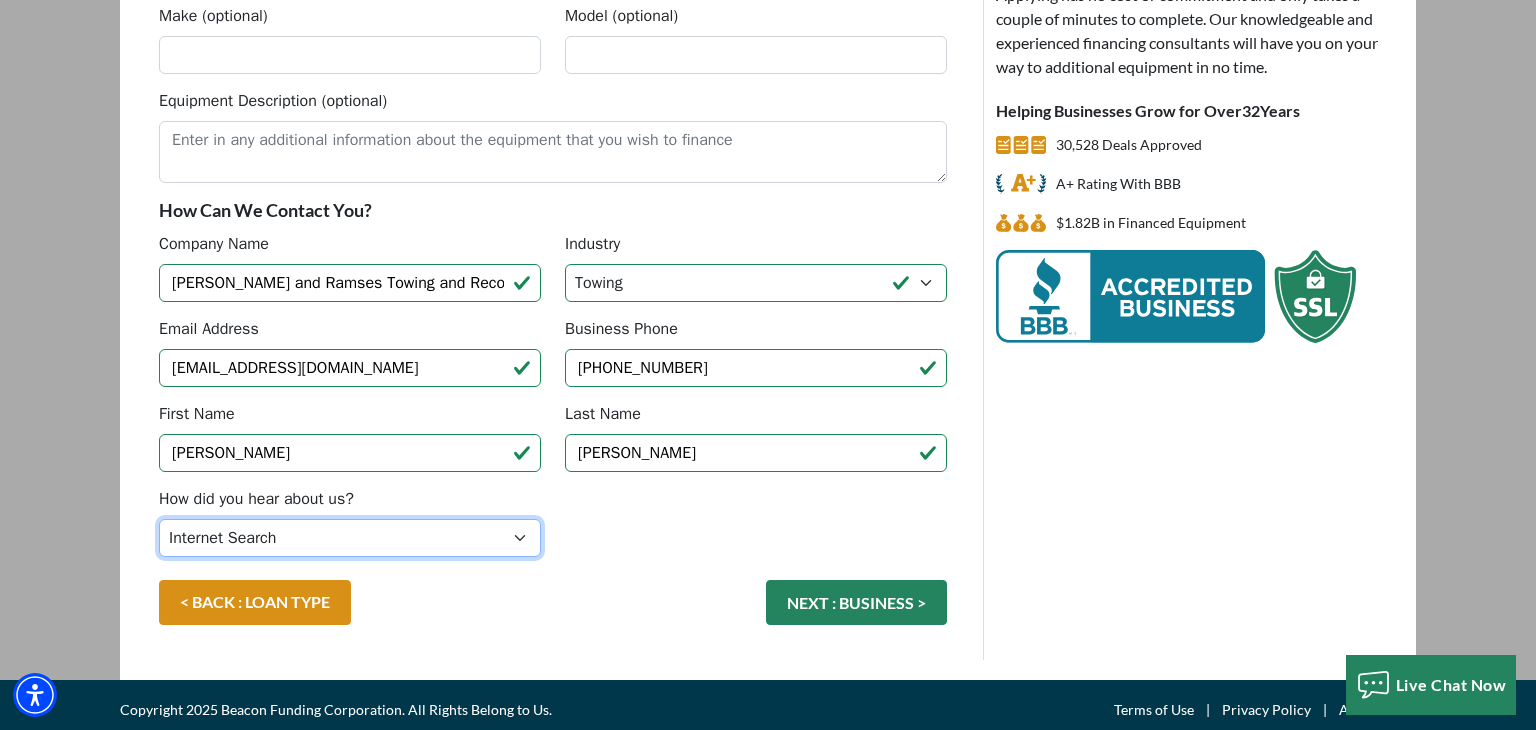 click on "Choose...
Internet Search
Vendor Referral
Word of Mouth
Client Referral
Email
Existing/Past Client
Facebook - Tow Truck to Buy & Sale
Telemarketing
Tradeshow
Motor Club Referral
Bank Refererral
Direct Mail
Magazine Ad
Other" at bounding box center (350, 538) 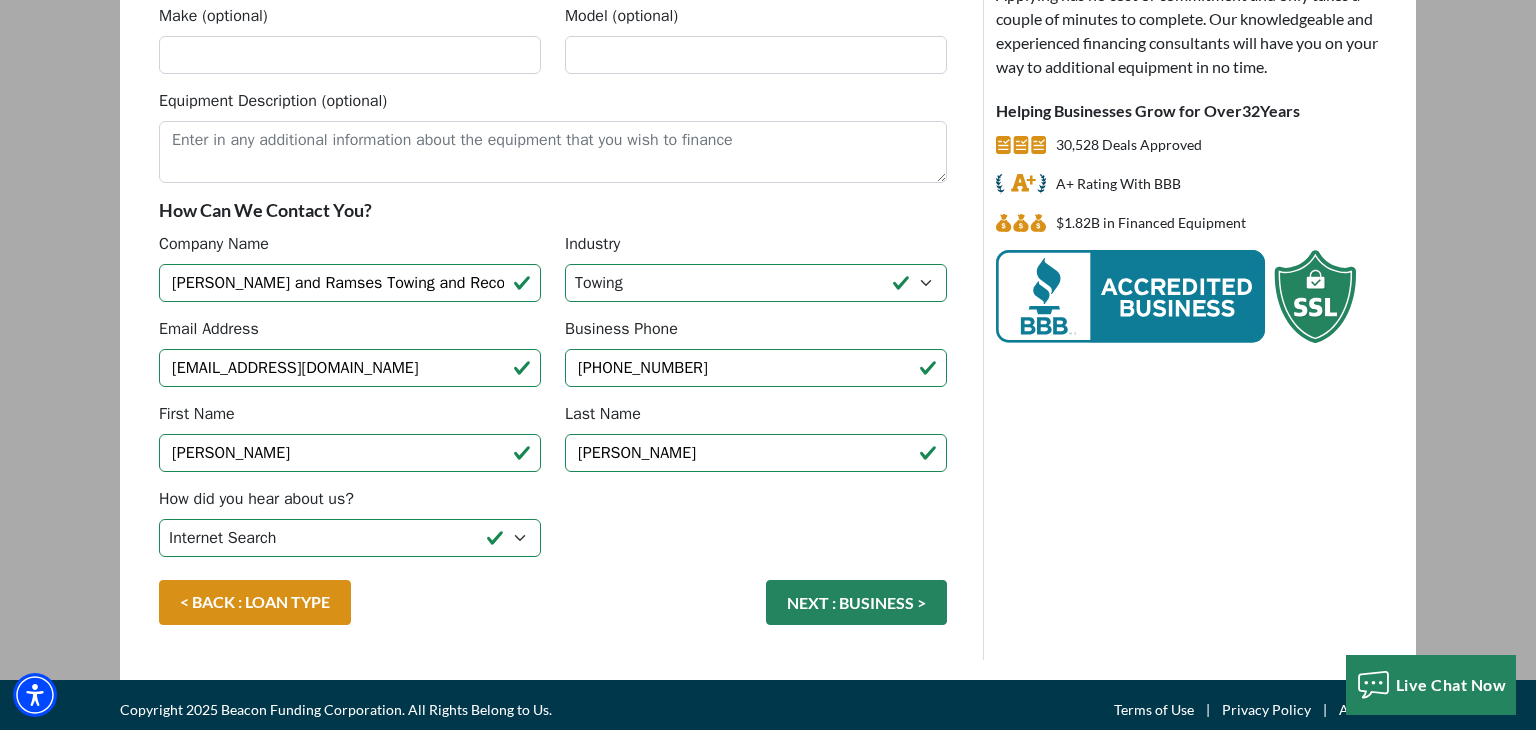 click on "Need help with the application?
Call  (847) 897-1761
Quick Application - Fast Response
Applying has no cost or commitment and only takes a couple of minutes to complete. Our knowledgeable and experienced financing consultants will have you on your way to additional equipment in no time.
Helping Businesses Grow for Over  32  Years
30,528 Deals Approved
A+ Rating With BBB" at bounding box center (1198, 242) 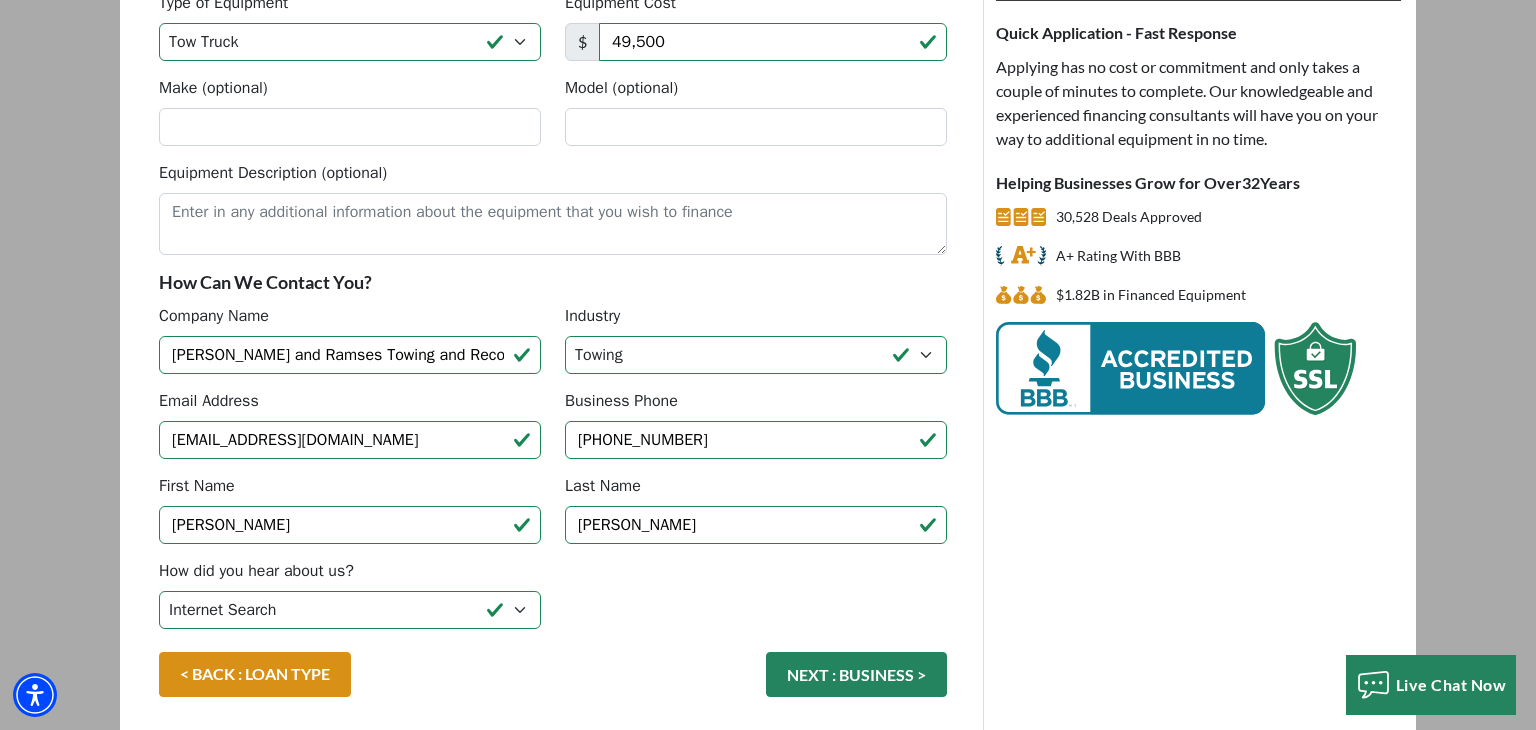 scroll, scrollTop: 304, scrollLeft: 0, axis: vertical 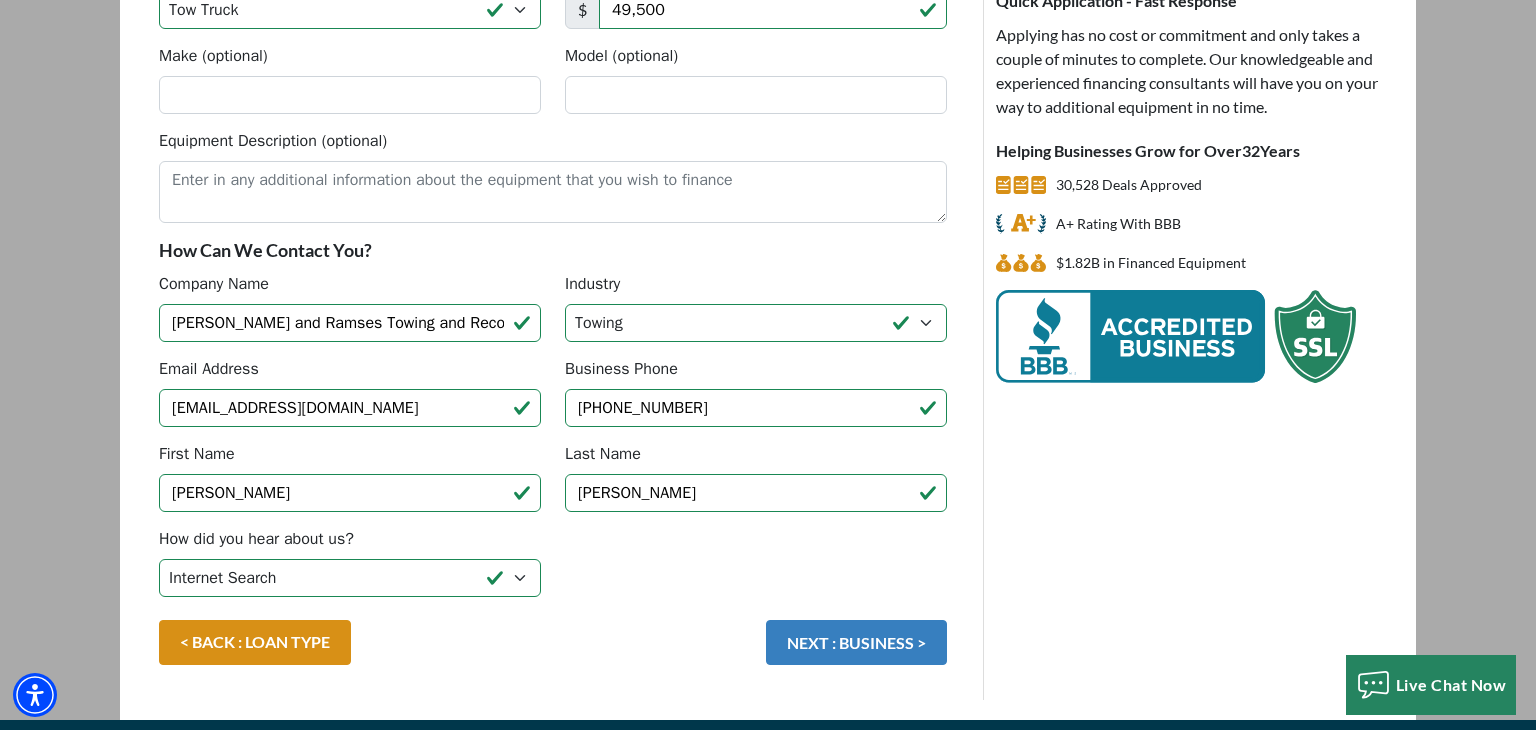 click on "NEXT : BUSINESS >" at bounding box center [856, 642] 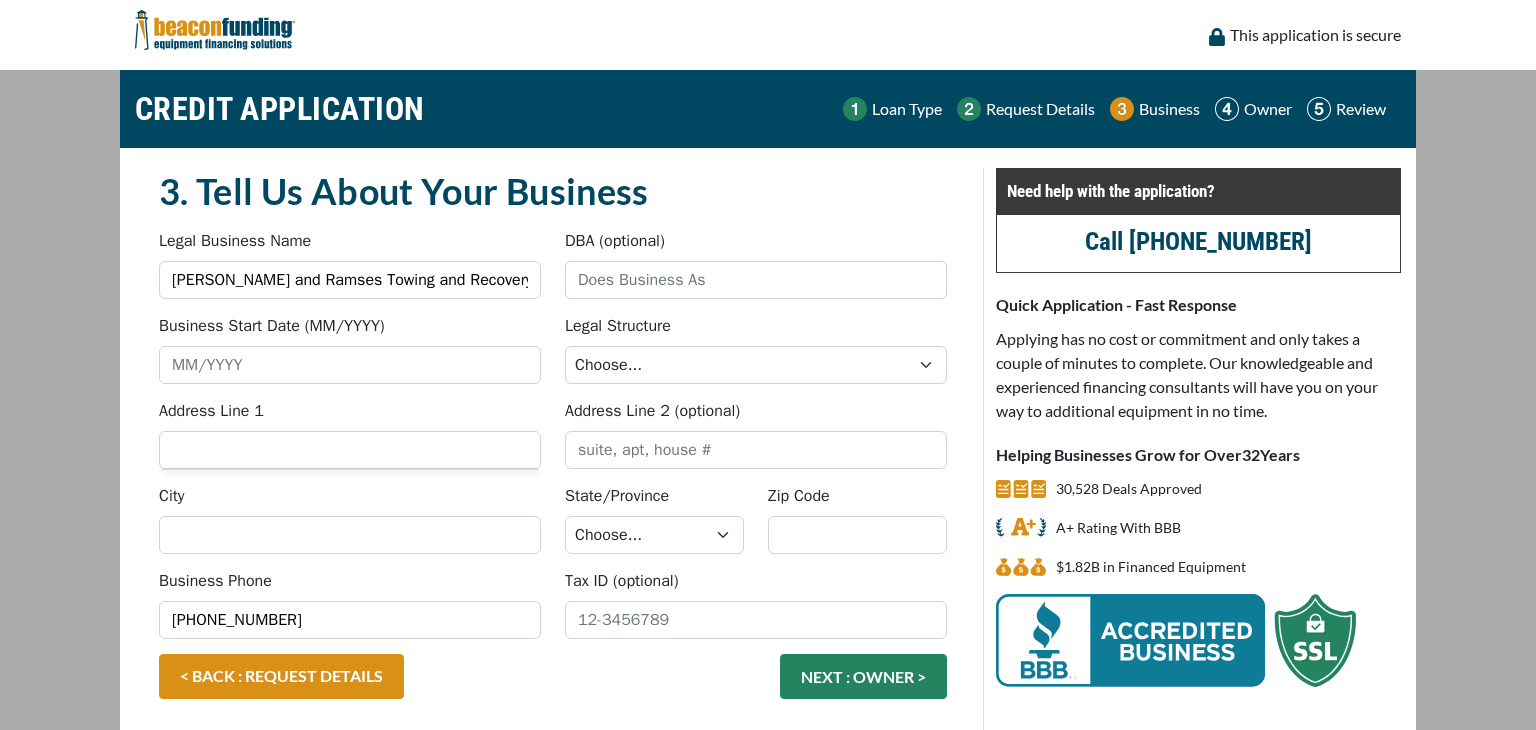 scroll, scrollTop: 0, scrollLeft: 0, axis: both 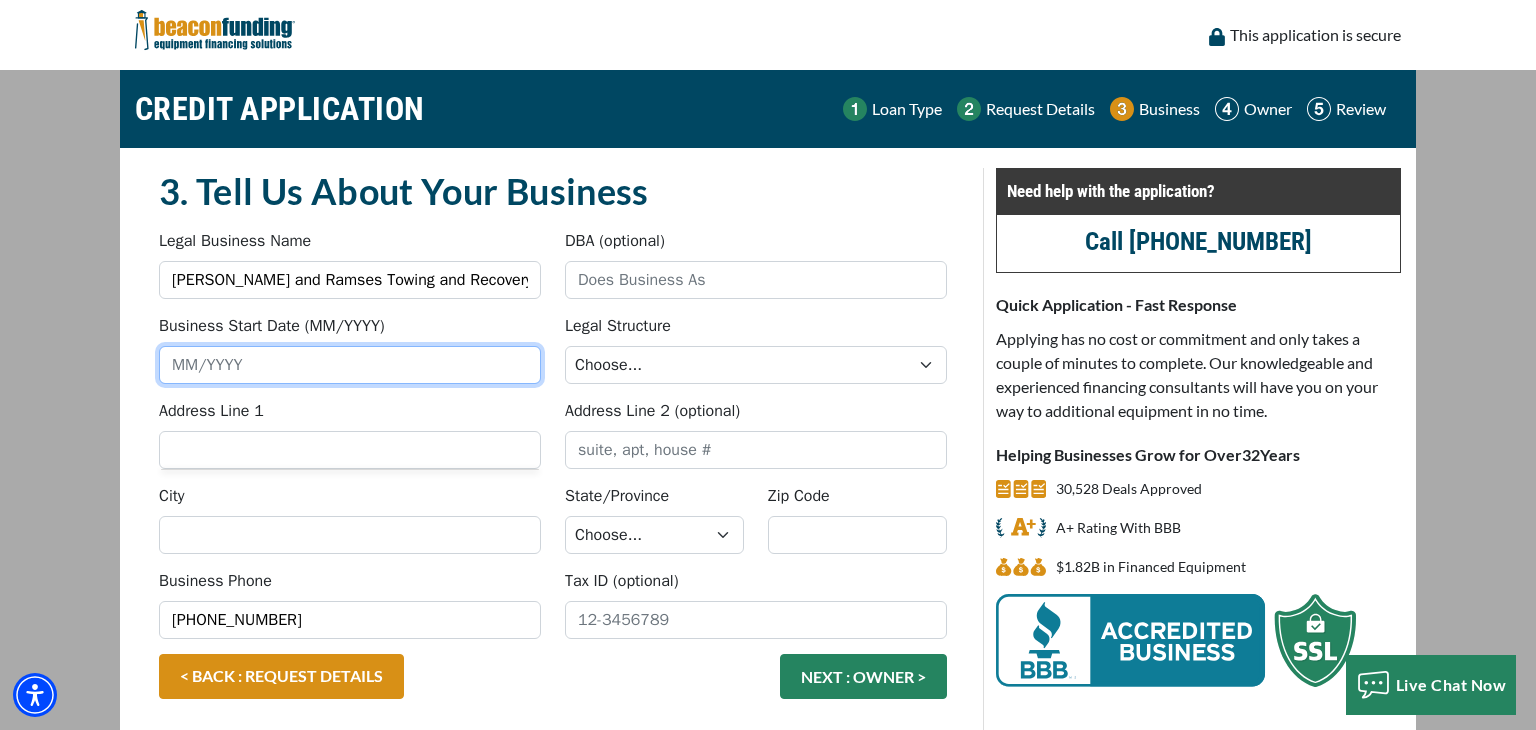 click on "Business Start Date (MM/YYYY)" at bounding box center (350, 365) 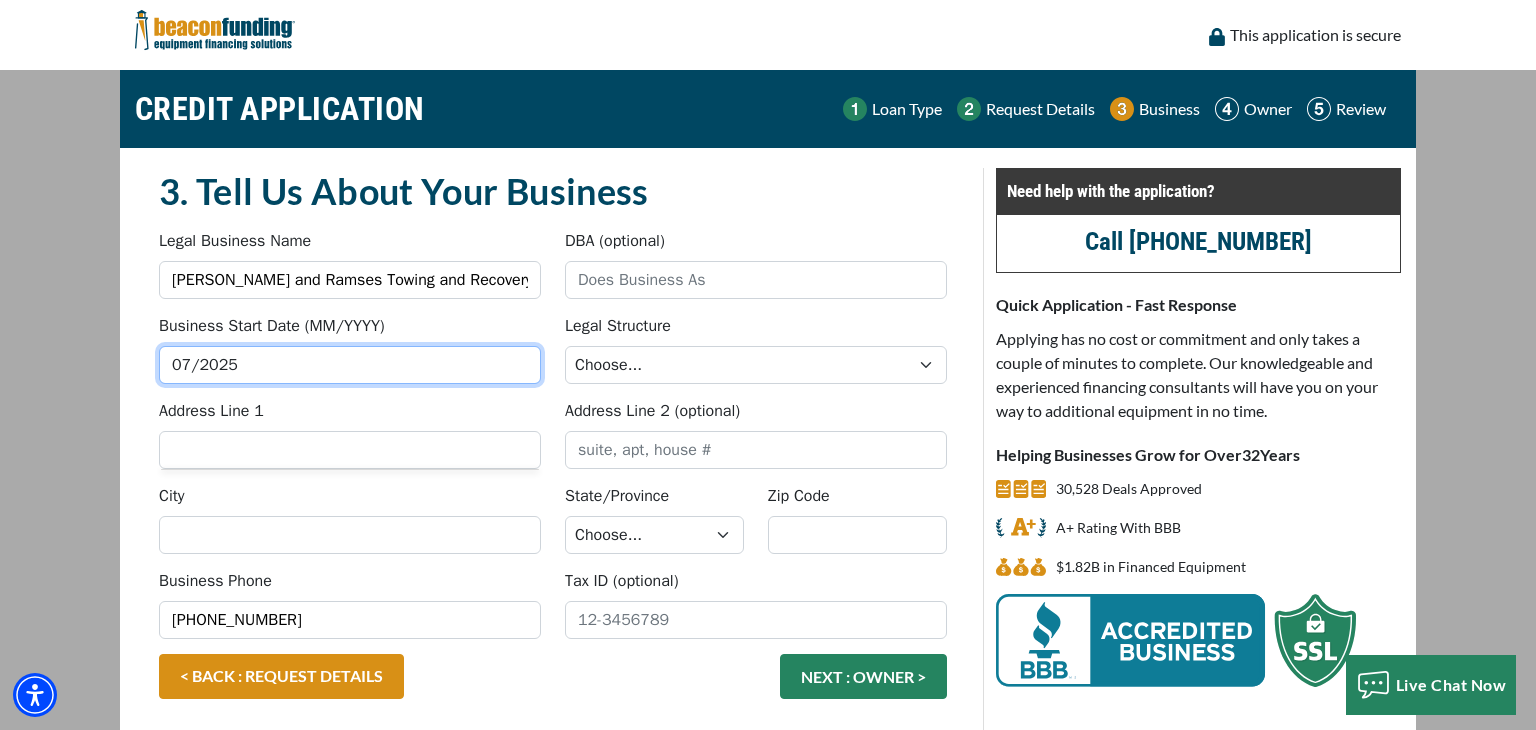 type on "07/2025" 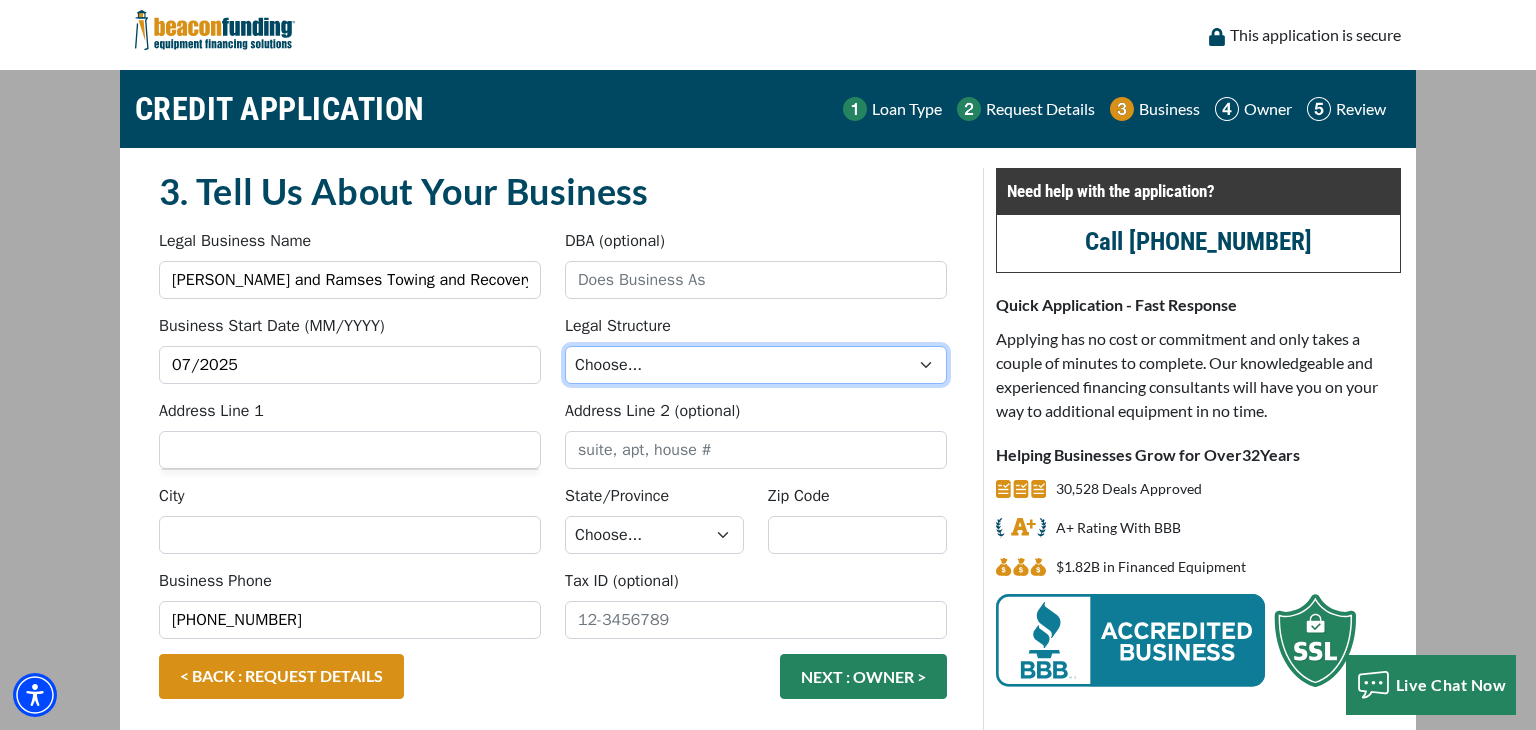 click on "Choose...
Corporation
LLC
LLP
Municipality
Non-Profit
Partnership
Proprietorship" at bounding box center (756, 365) 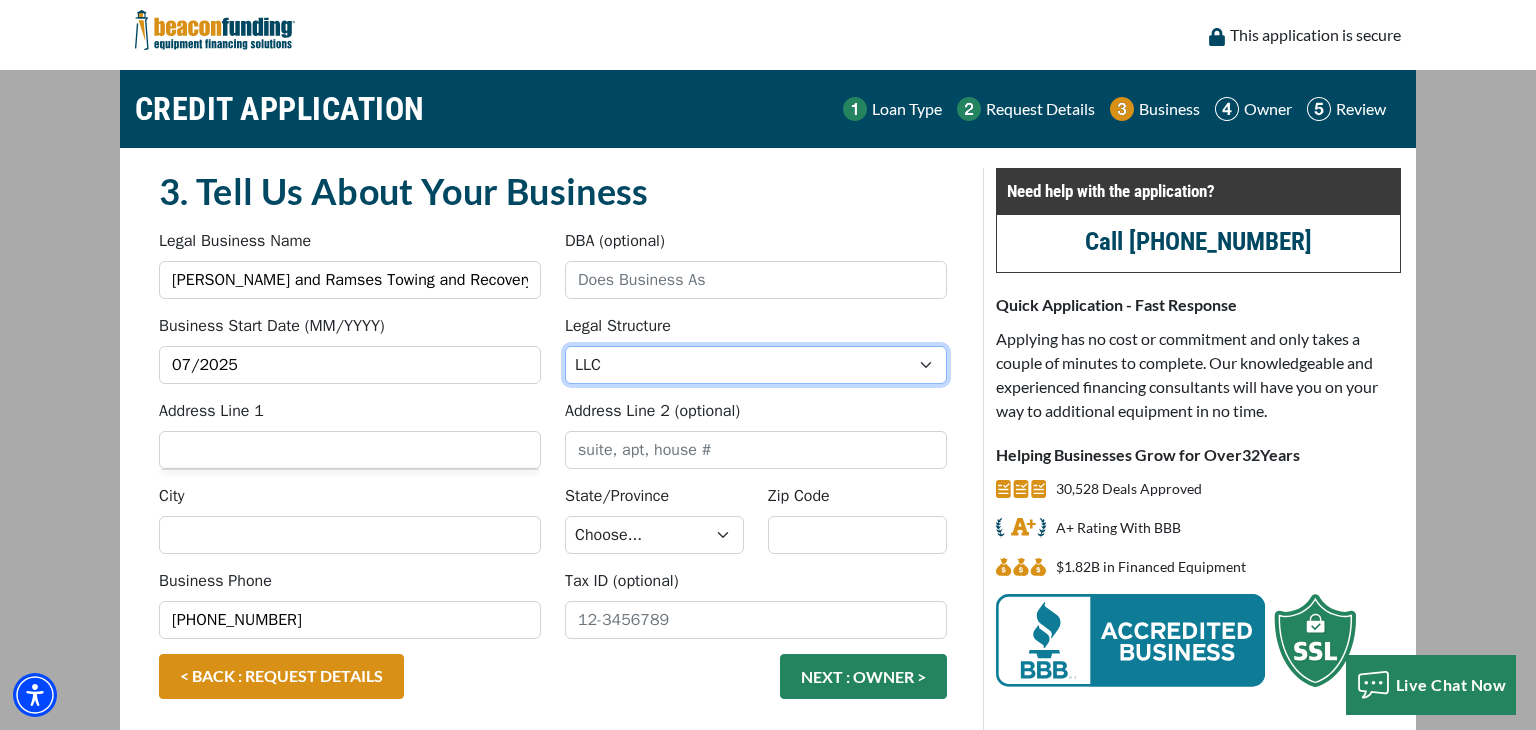 click on "Choose...
Corporation
LLC
LLP
Municipality
Non-Profit
Partnership
Proprietorship" at bounding box center (756, 365) 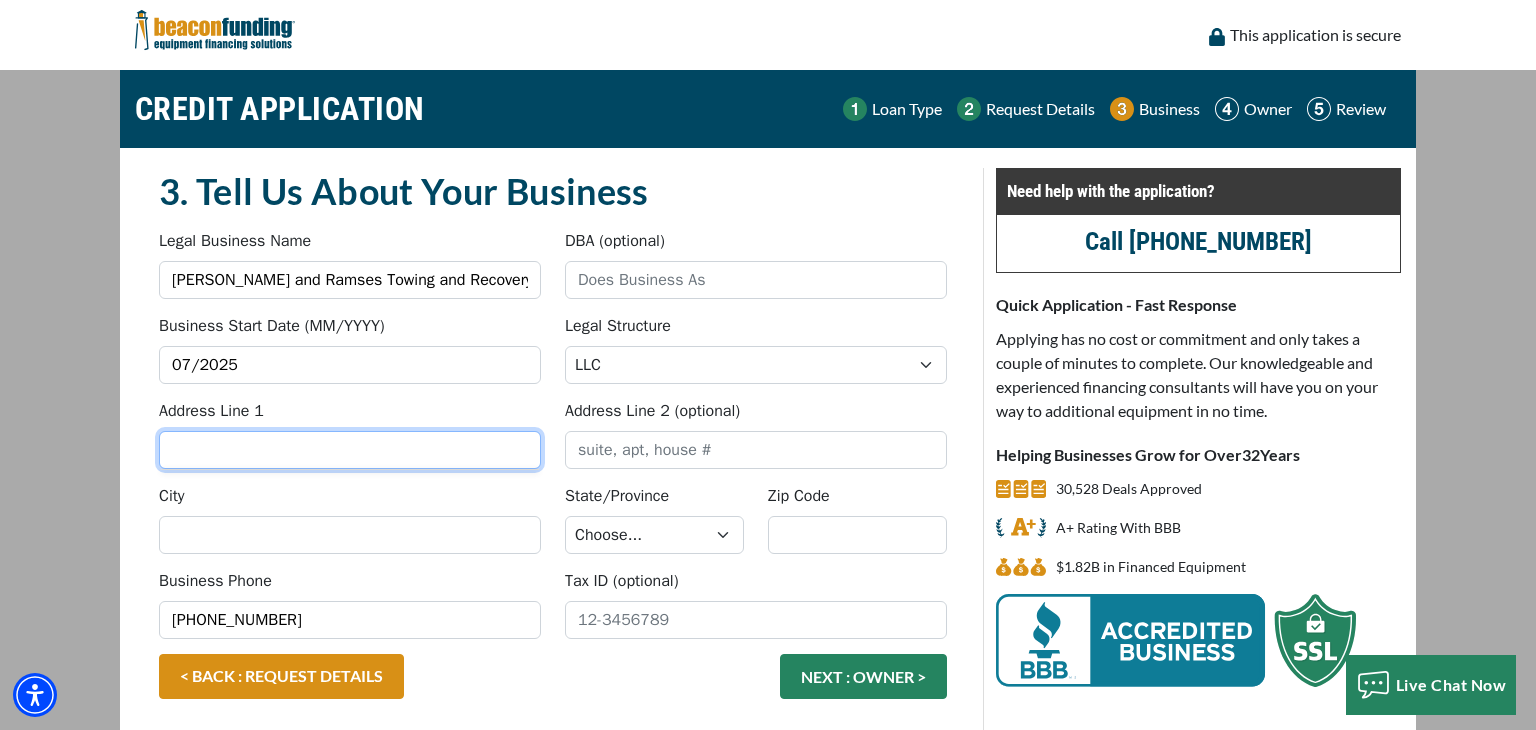 click on "Address Line 1" at bounding box center [350, 450] 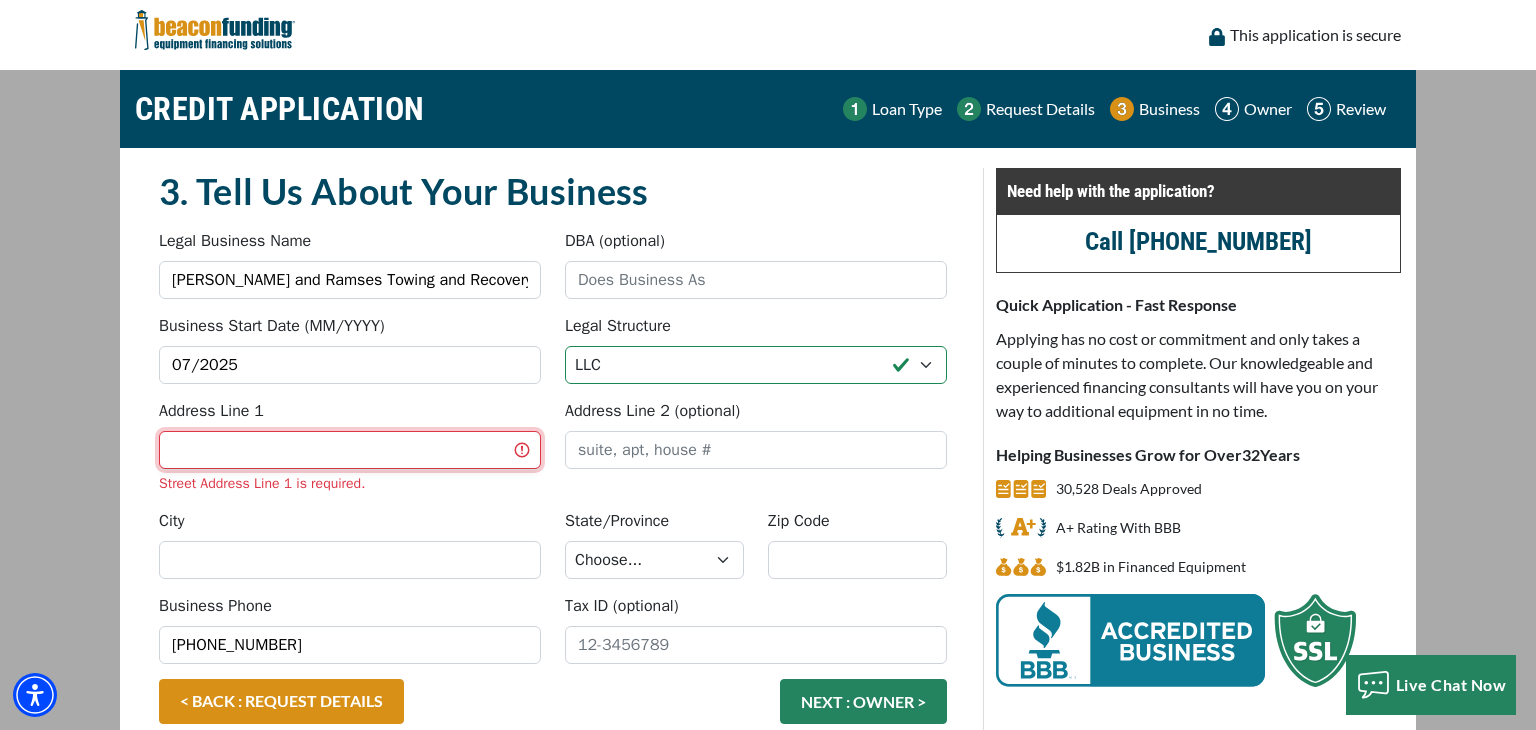 click on "Address Line 1" at bounding box center (350, 450) 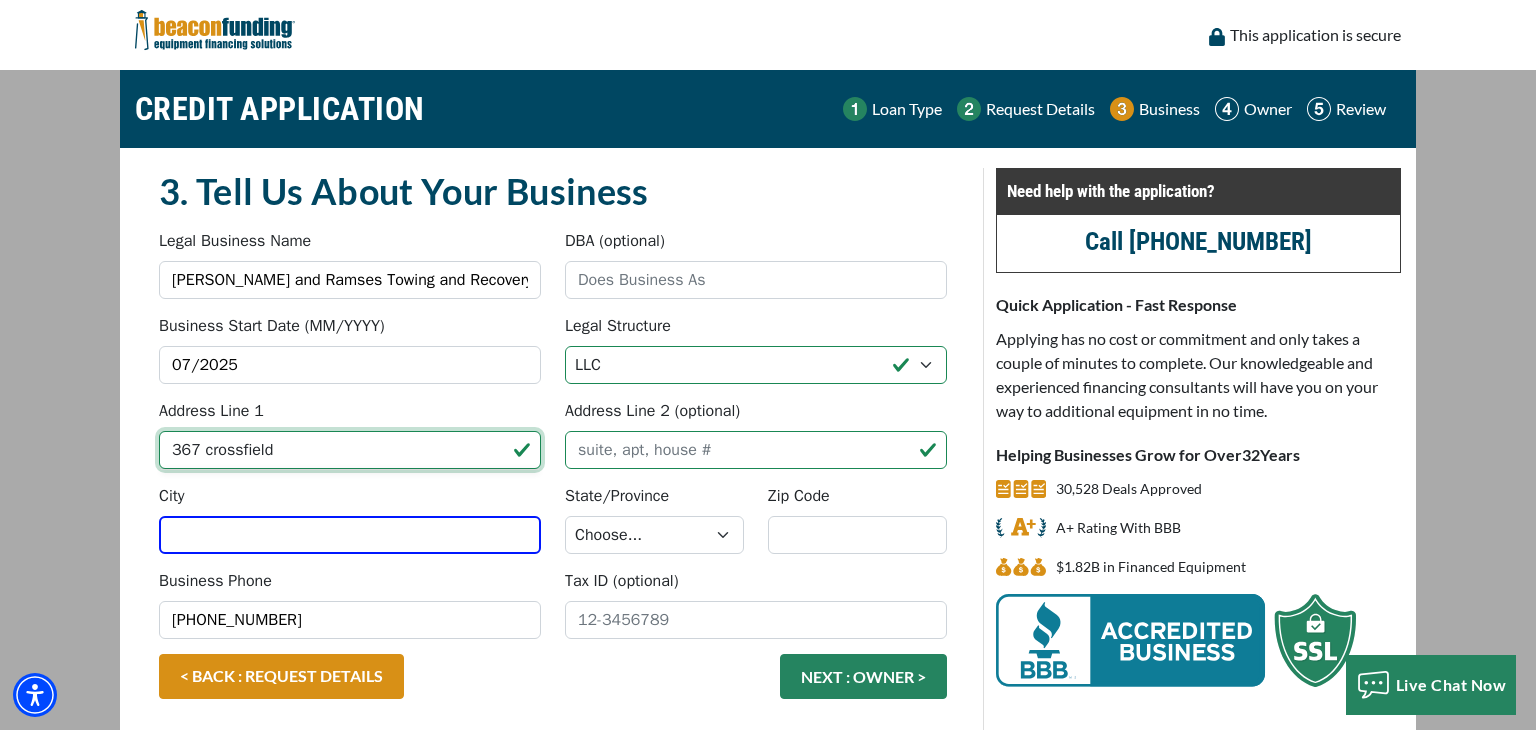 click on "367 crossfield" at bounding box center (350, 450) 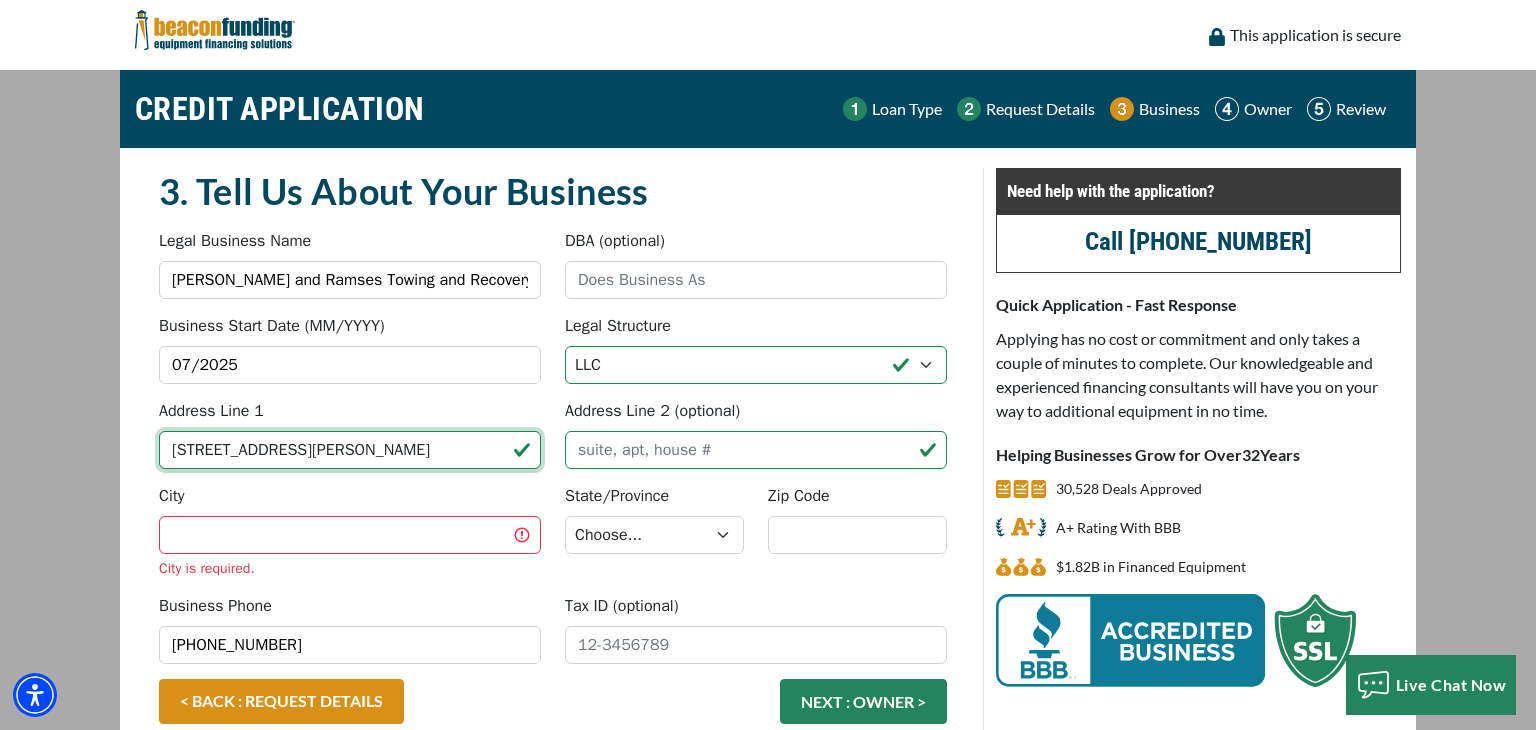 type on "[STREET_ADDRESS][PERSON_NAME]" 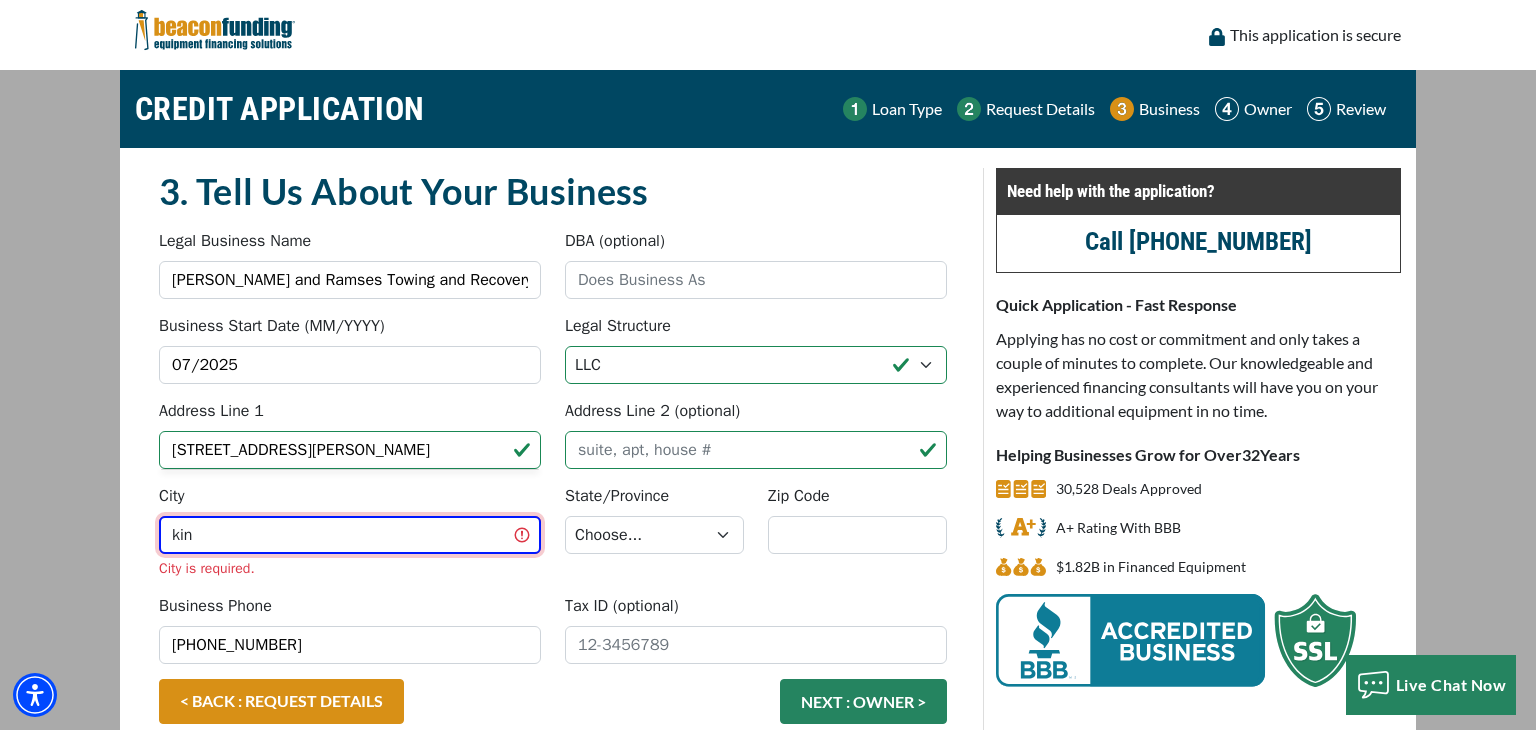 type on "king" 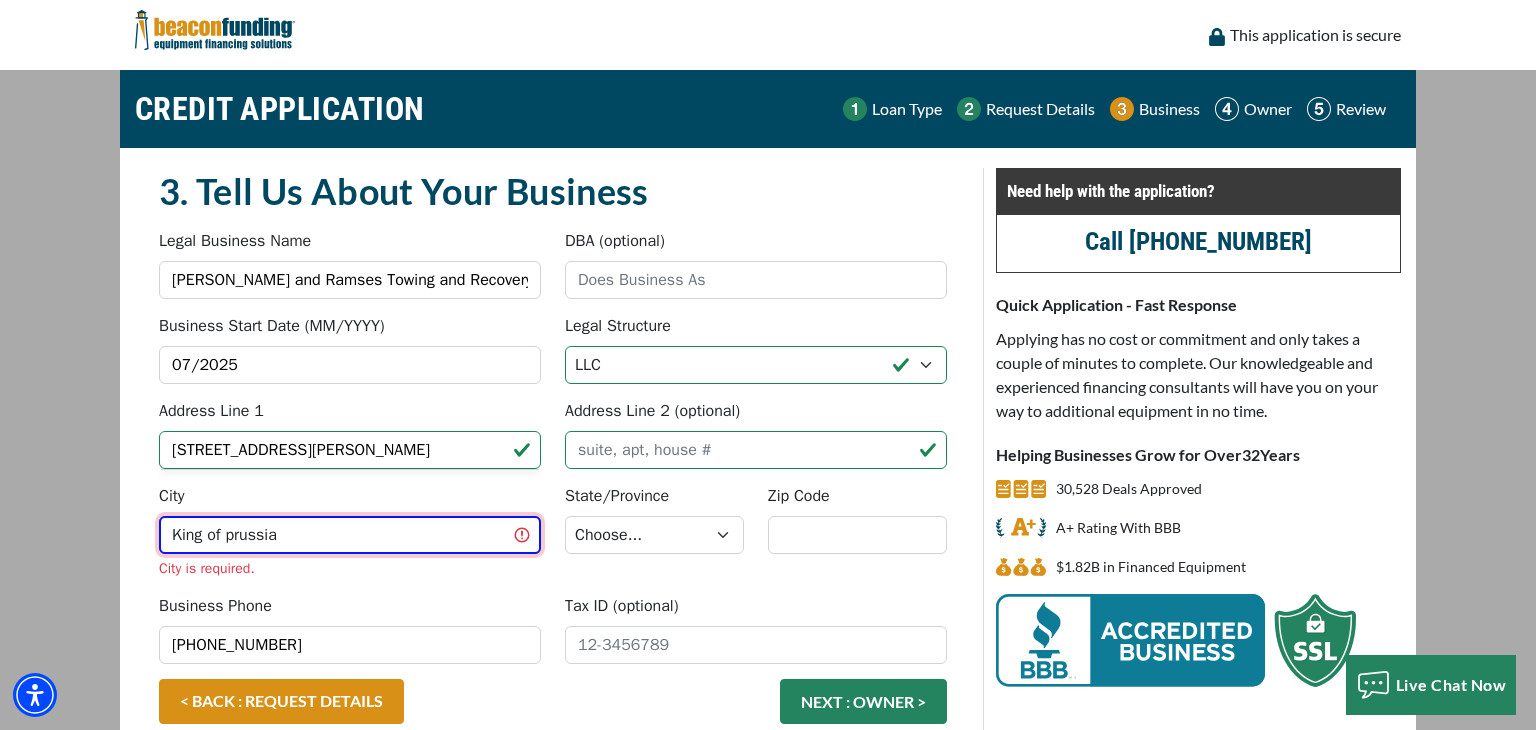 type on "King of prussia" 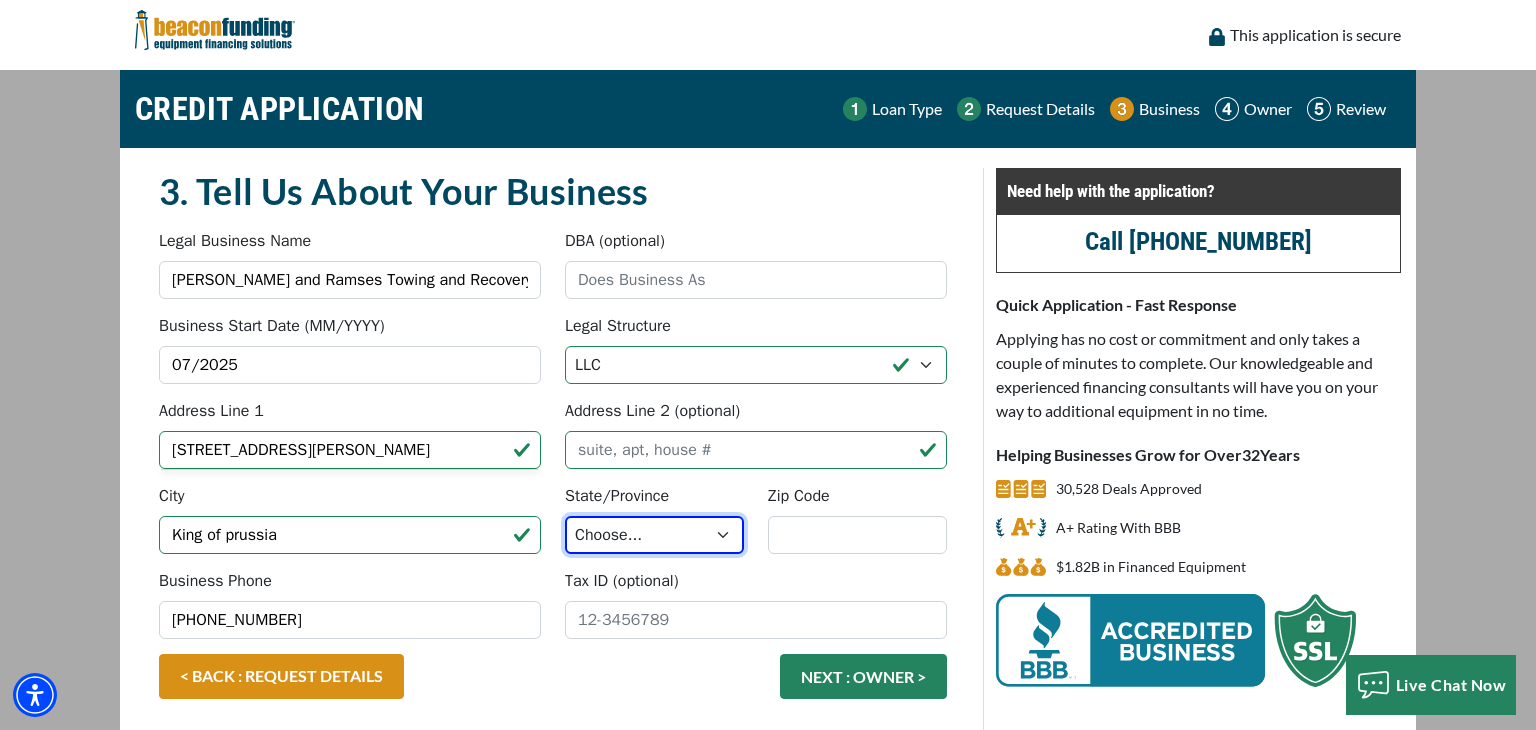 select on "40" 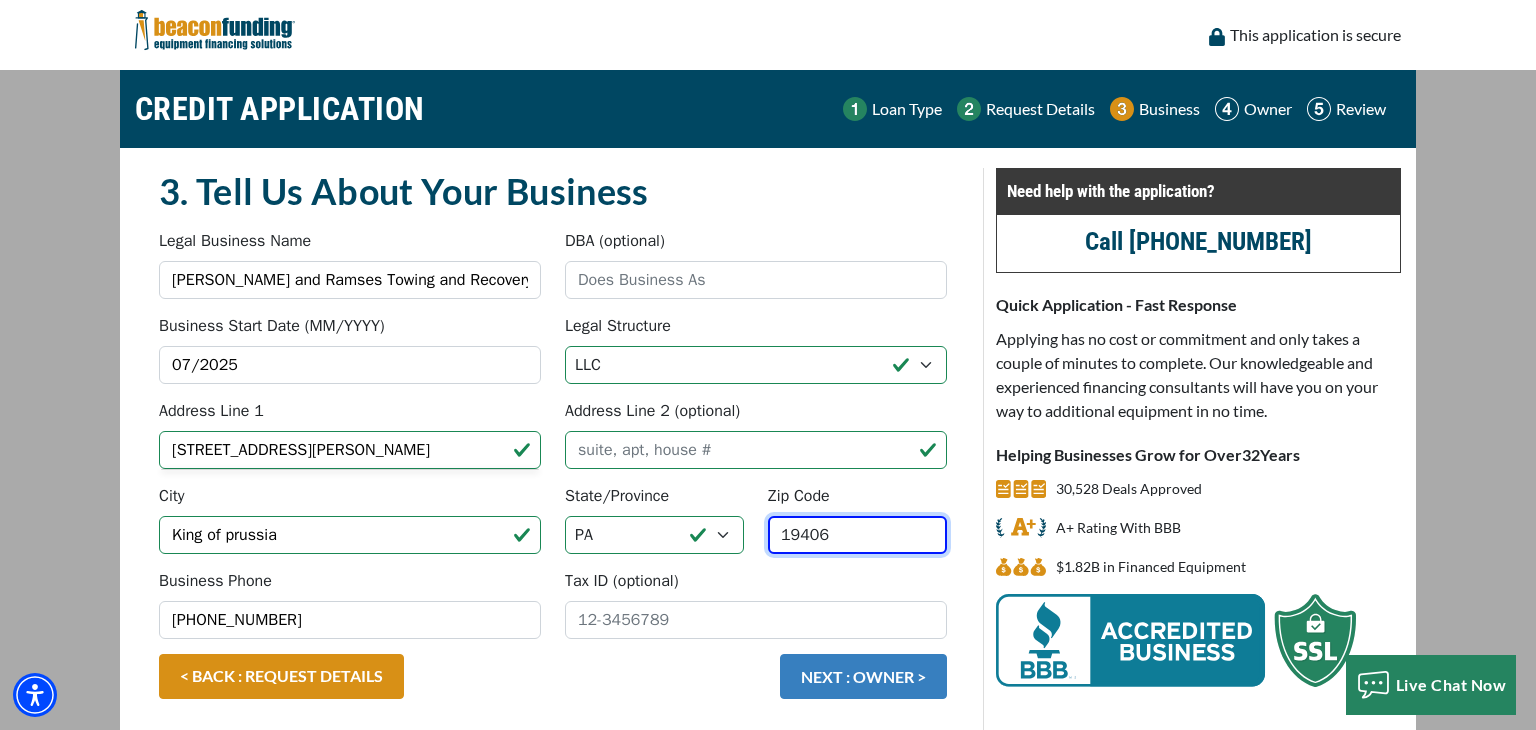 type on "19406" 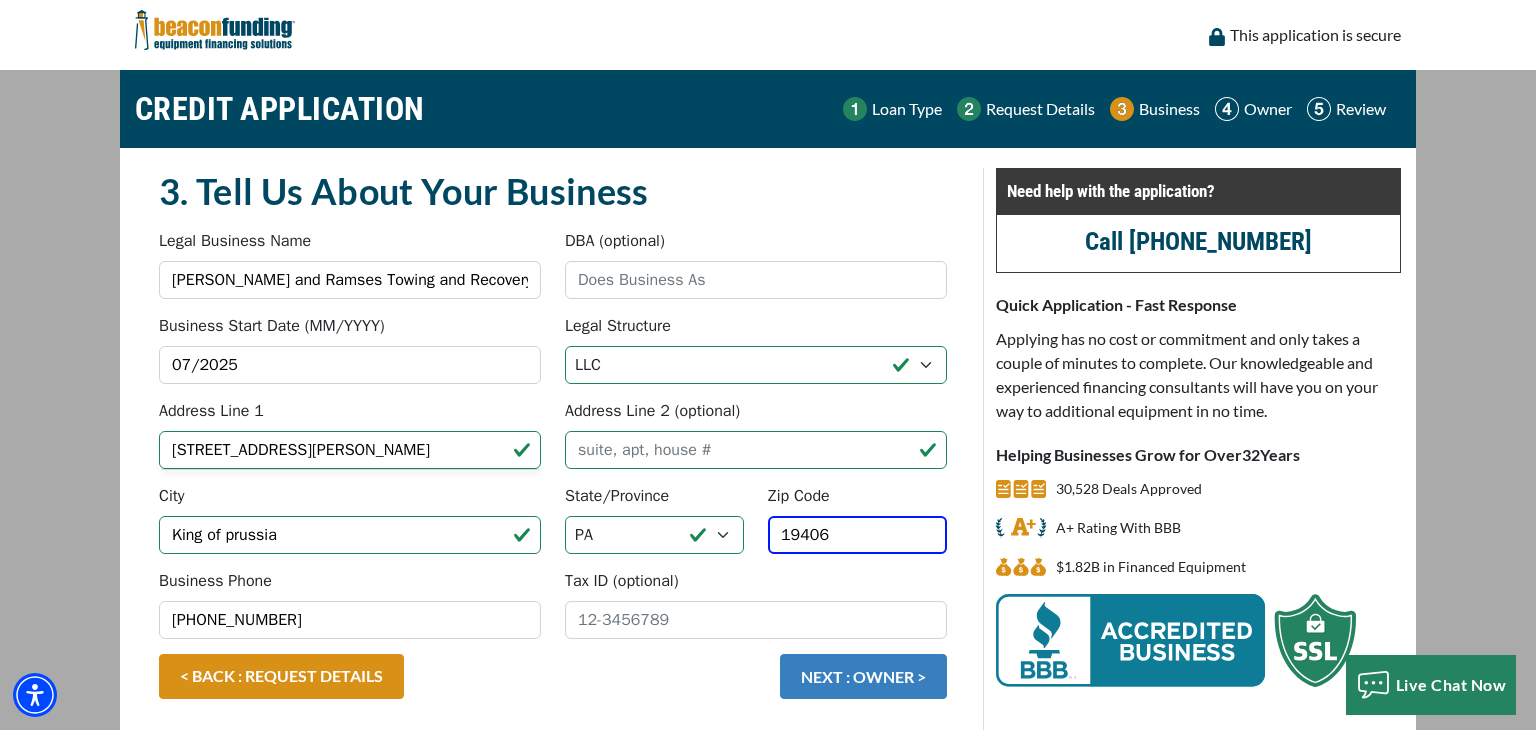 click on "NEXT : OWNER >" at bounding box center (863, 676) 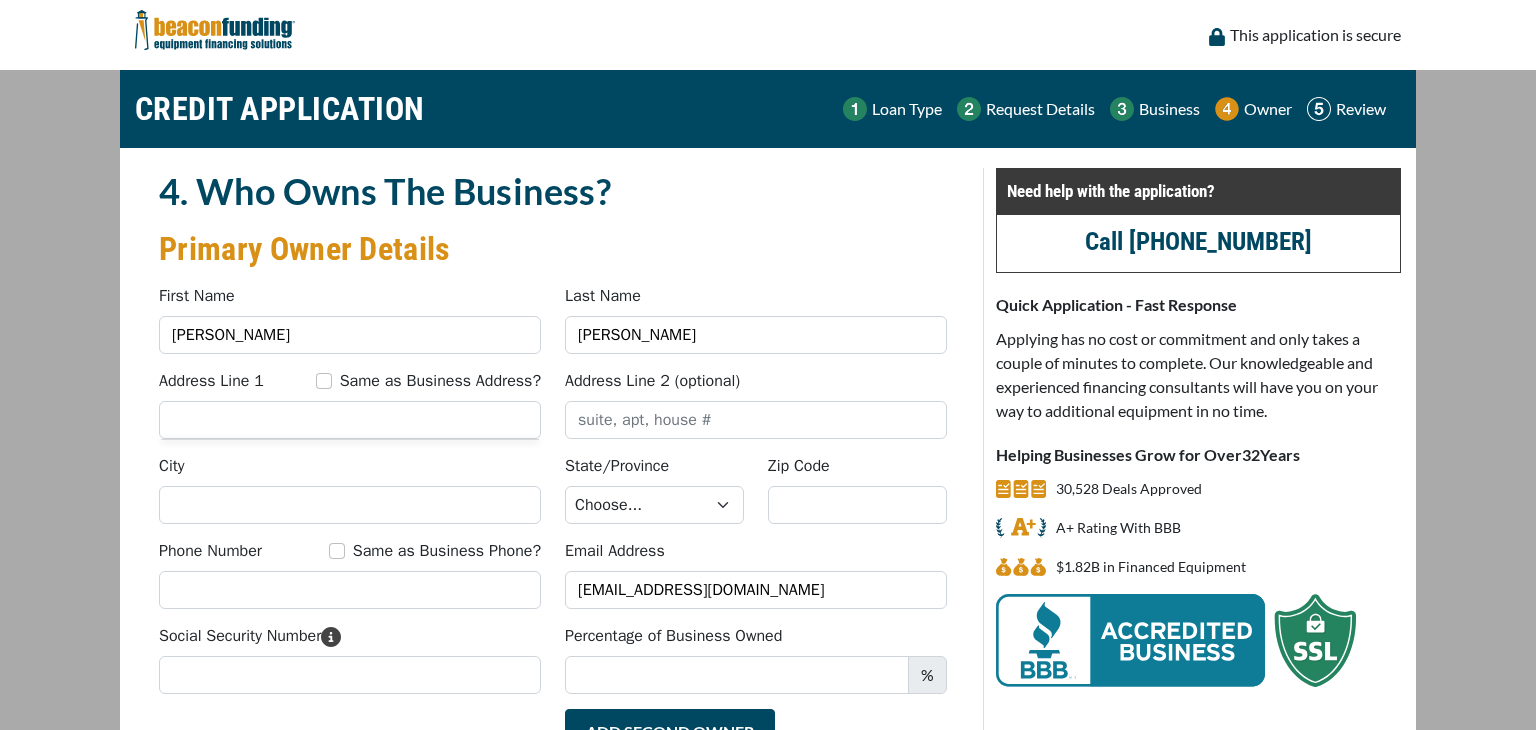 scroll, scrollTop: 0, scrollLeft: 0, axis: both 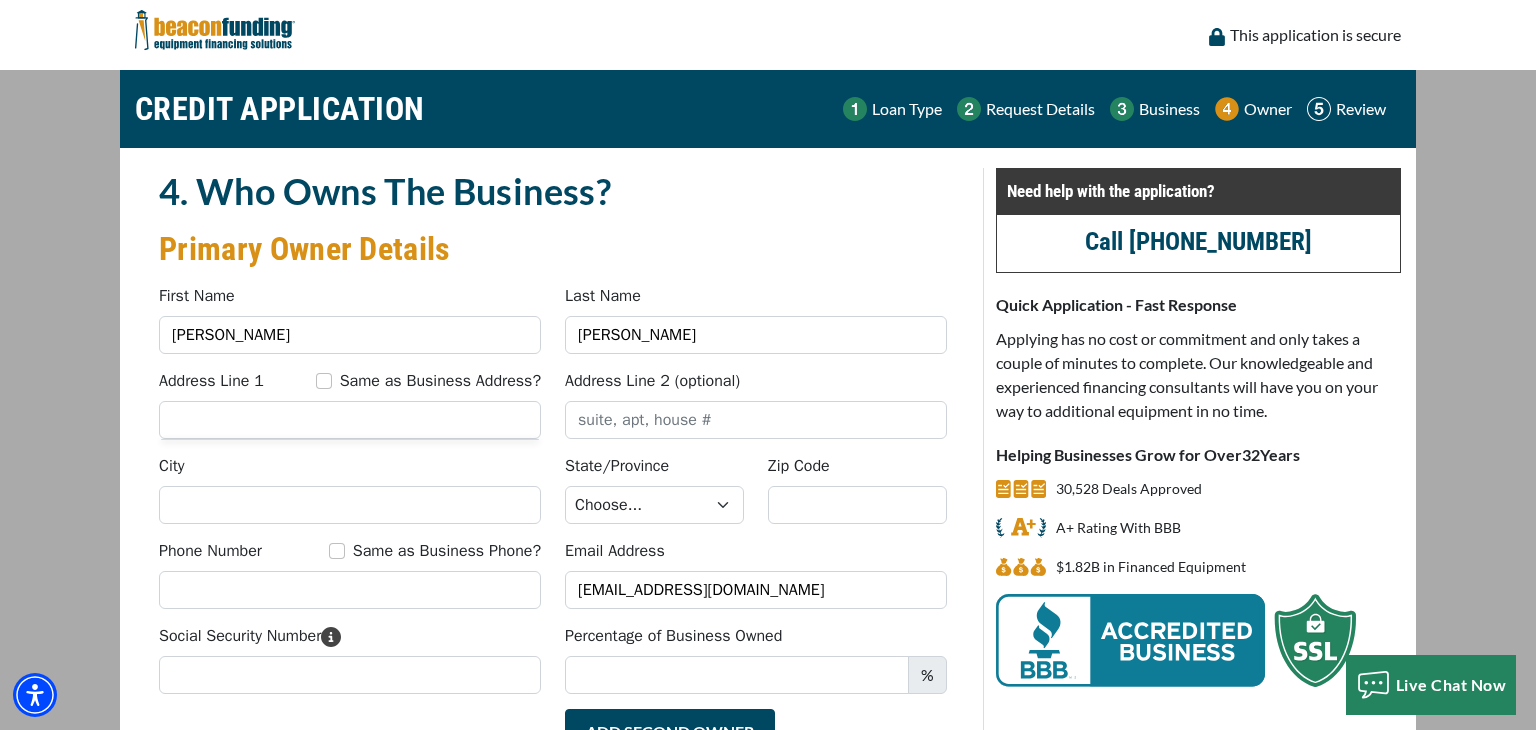 click on "4. Who Owns The Business?" at bounding box center [553, 191] 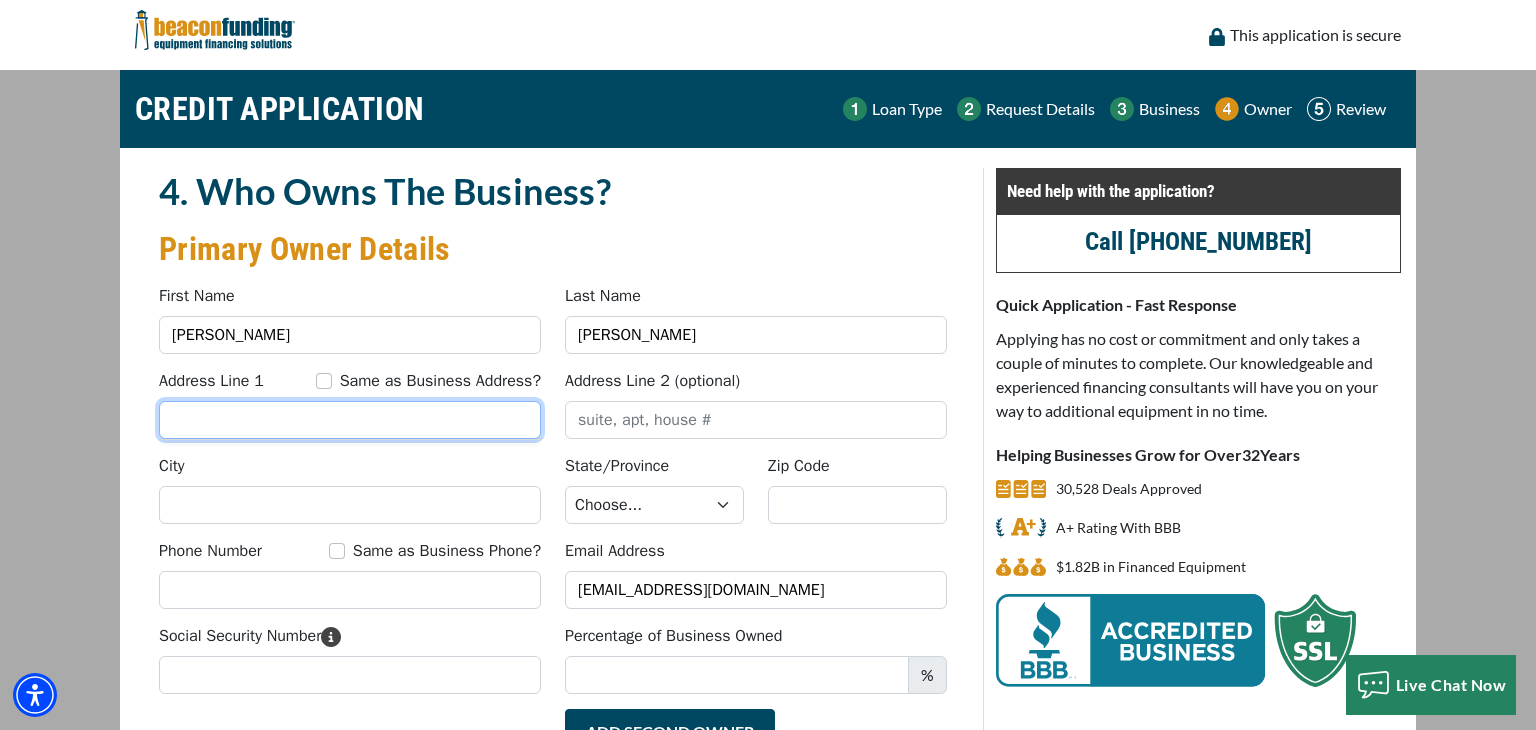 click on "Address Line 1" at bounding box center [350, 420] 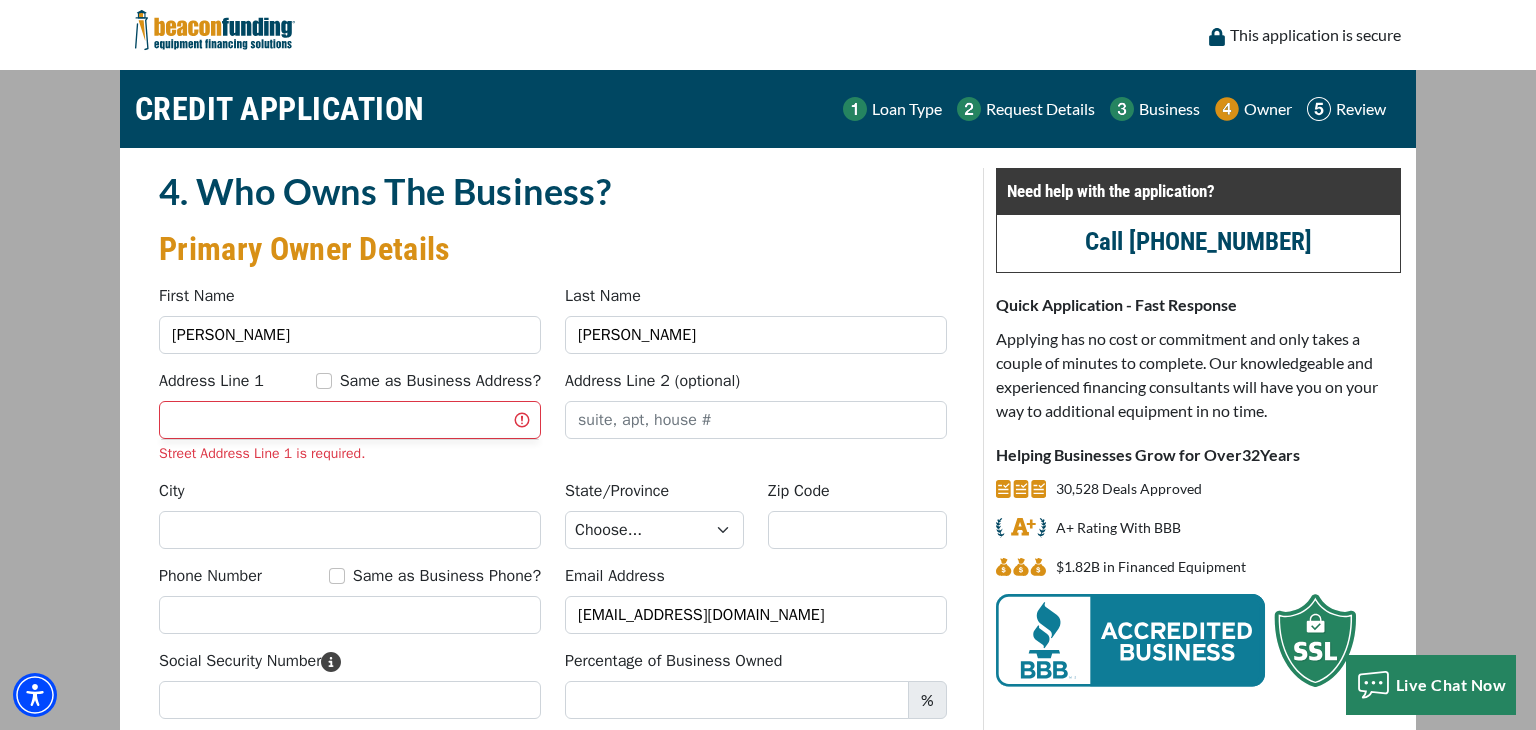 click on "4. Who Owns The Business?
Primary Owner Details" at bounding box center [553, 226] 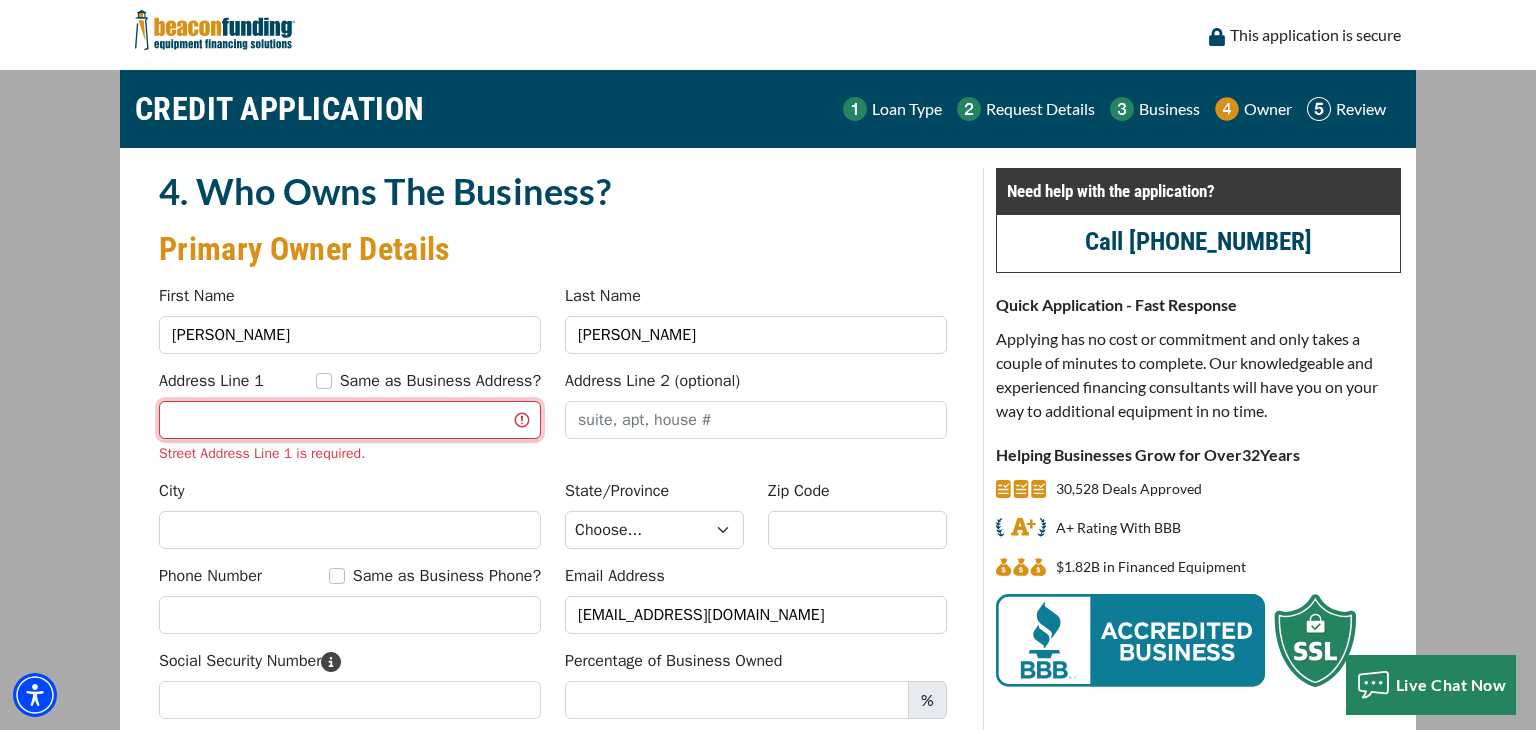 click on "Address Line 1" at bounding box center [350, 420] 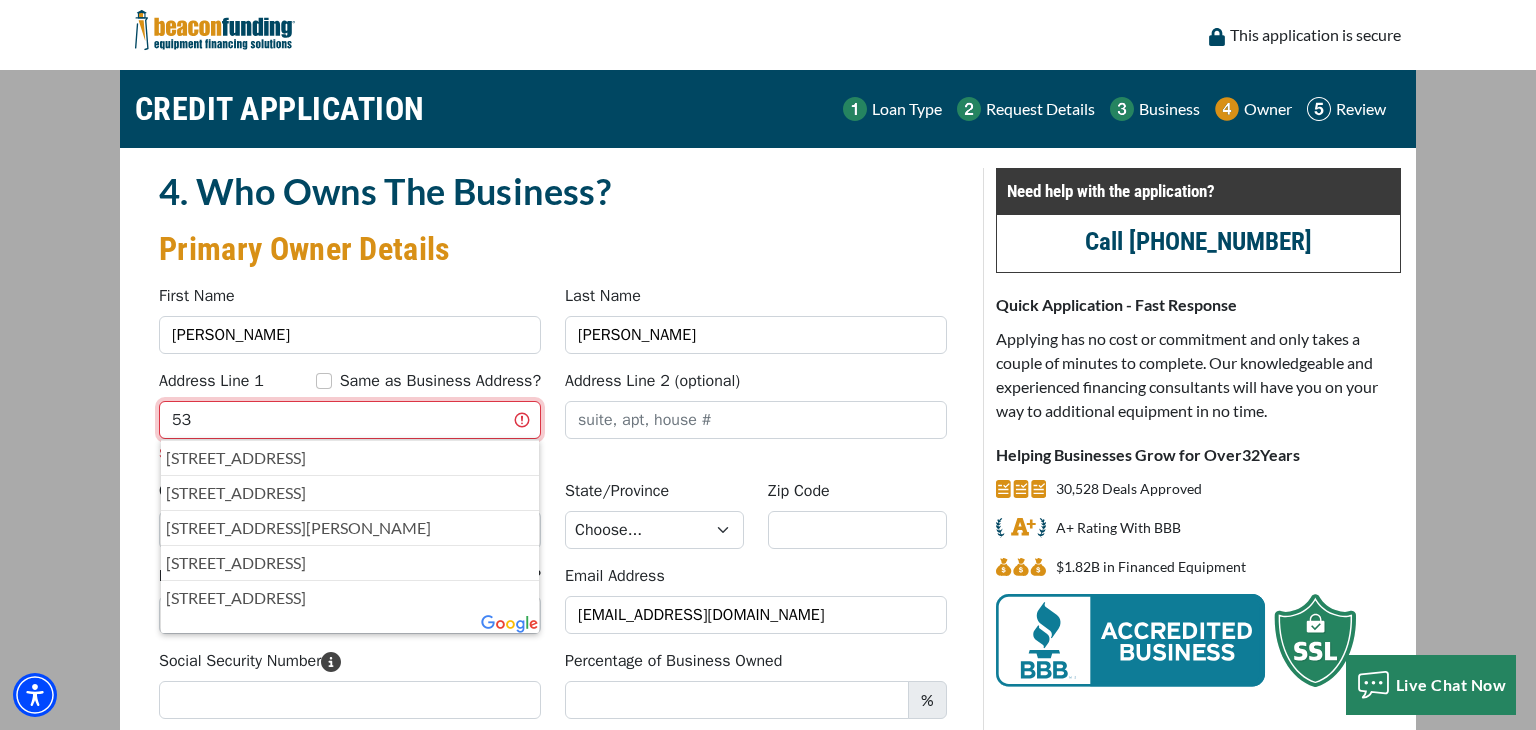 type on "5" 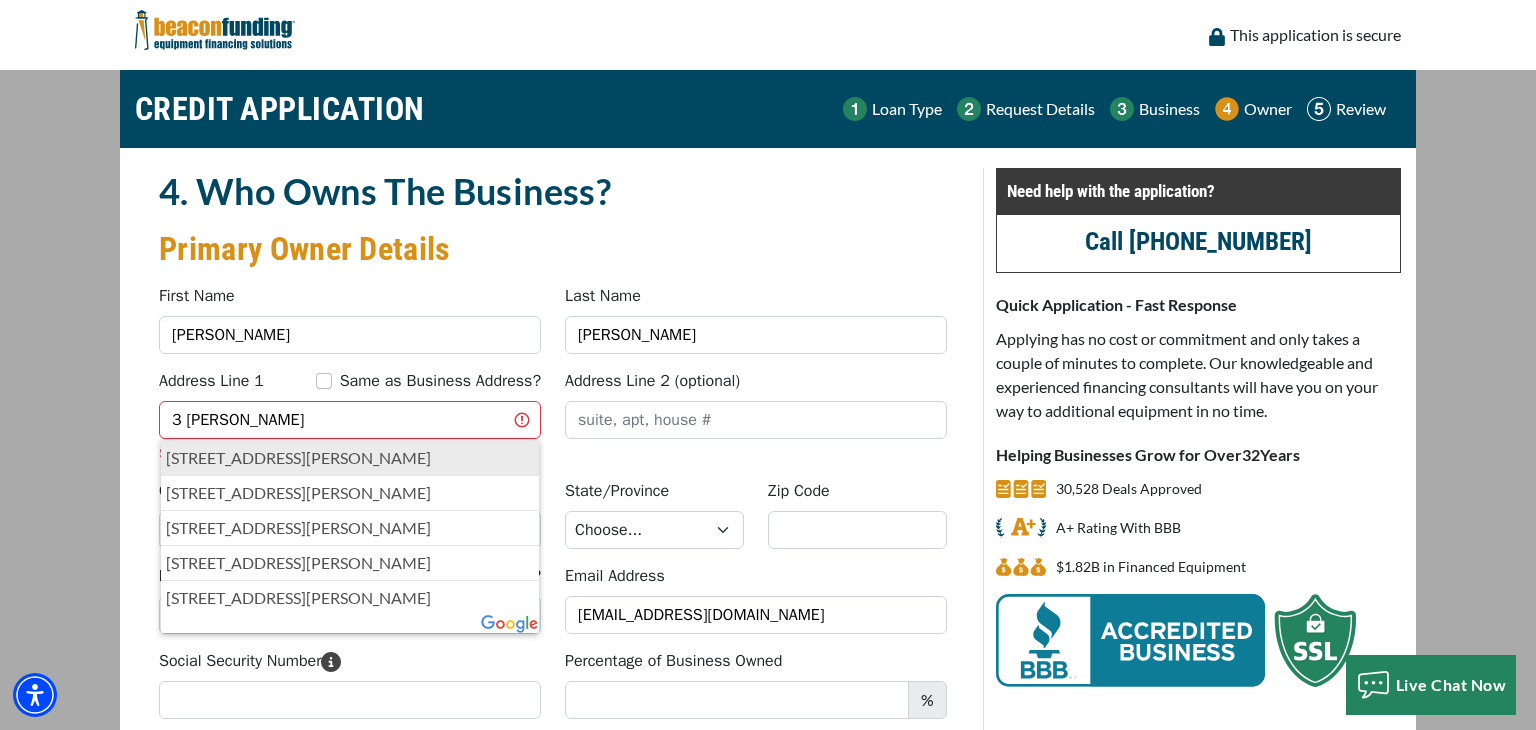 click on "3 Raymond Avenue, Aston Township, PA, USA" at bounding box center [350, 458] 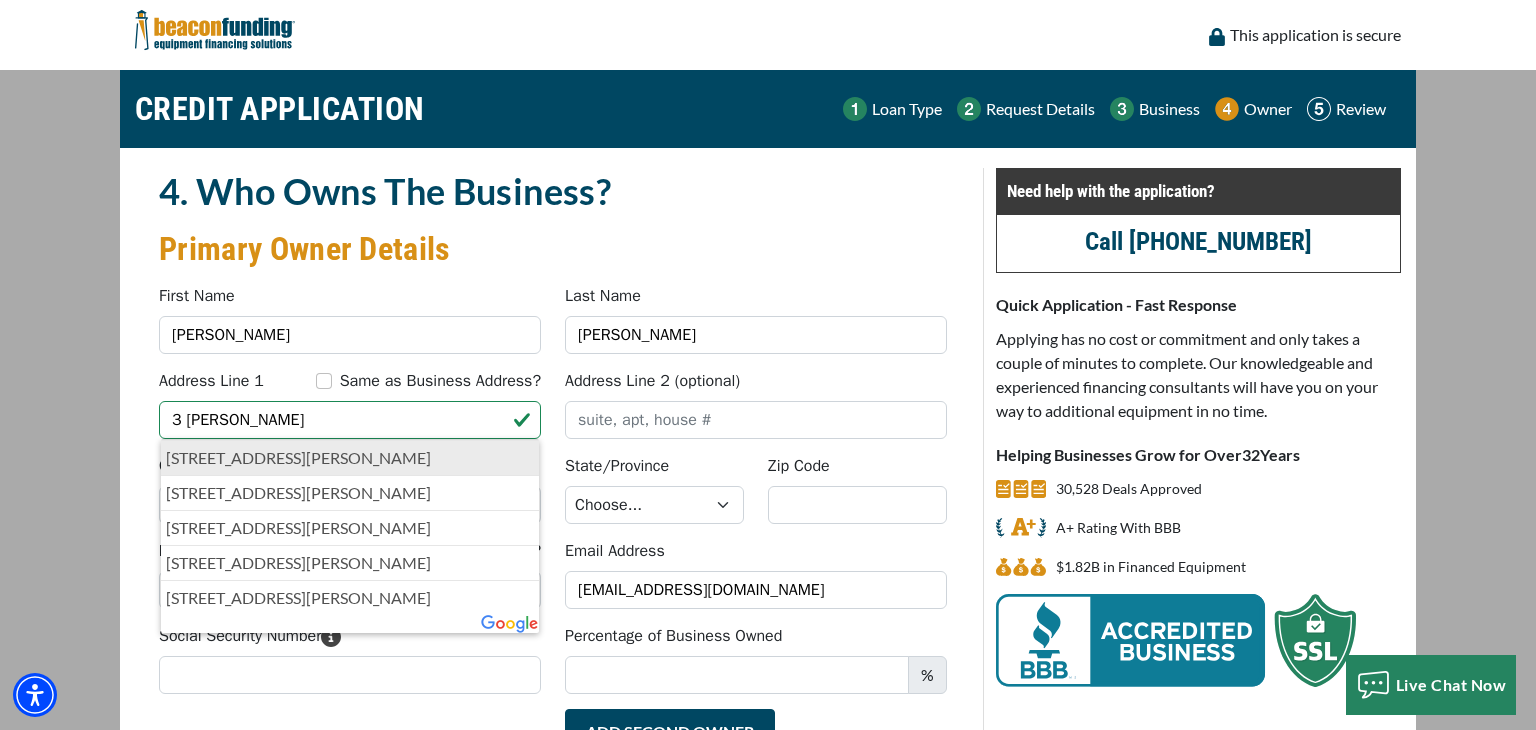 type on "3 Raymond Avenue" 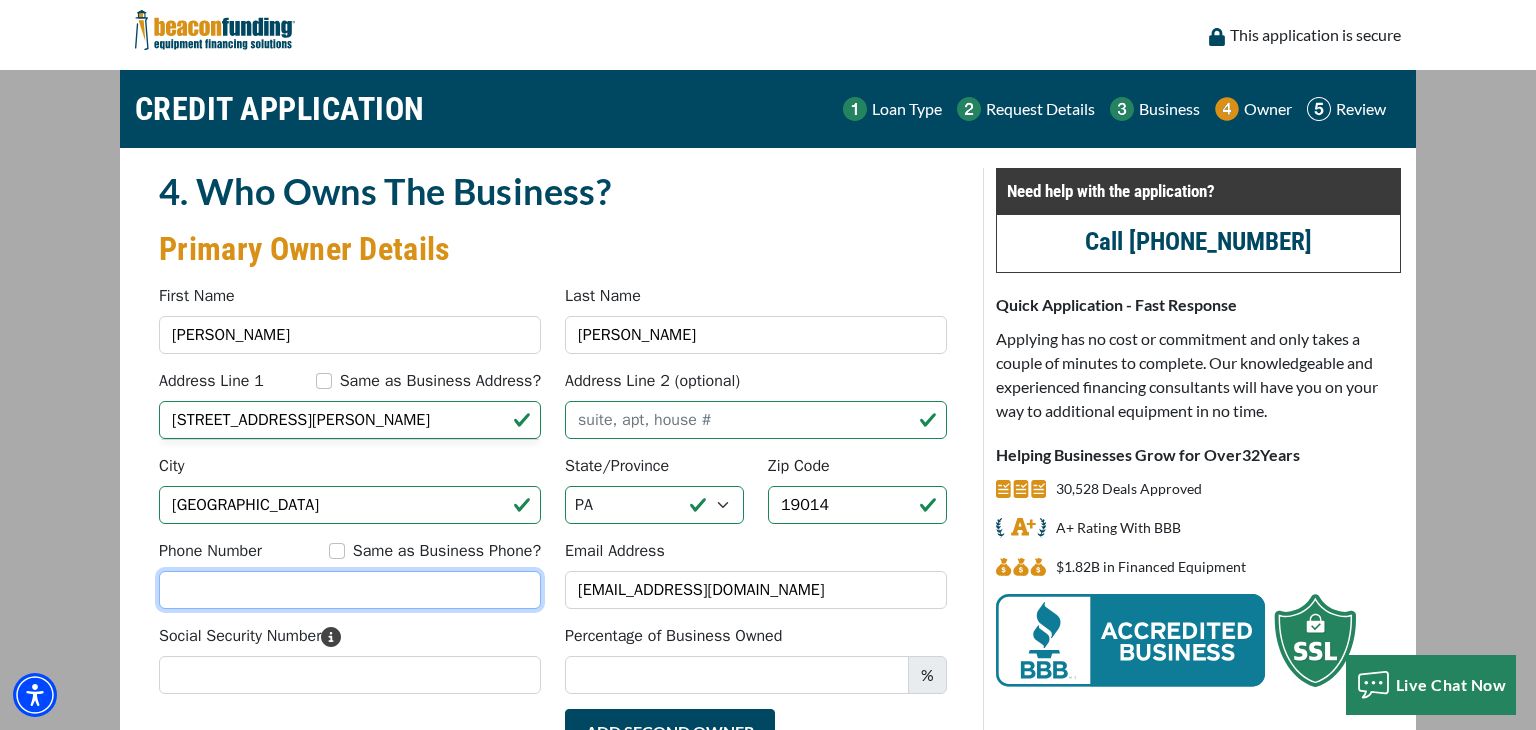 click on "Phone Number" at bounding box center (350, 590) 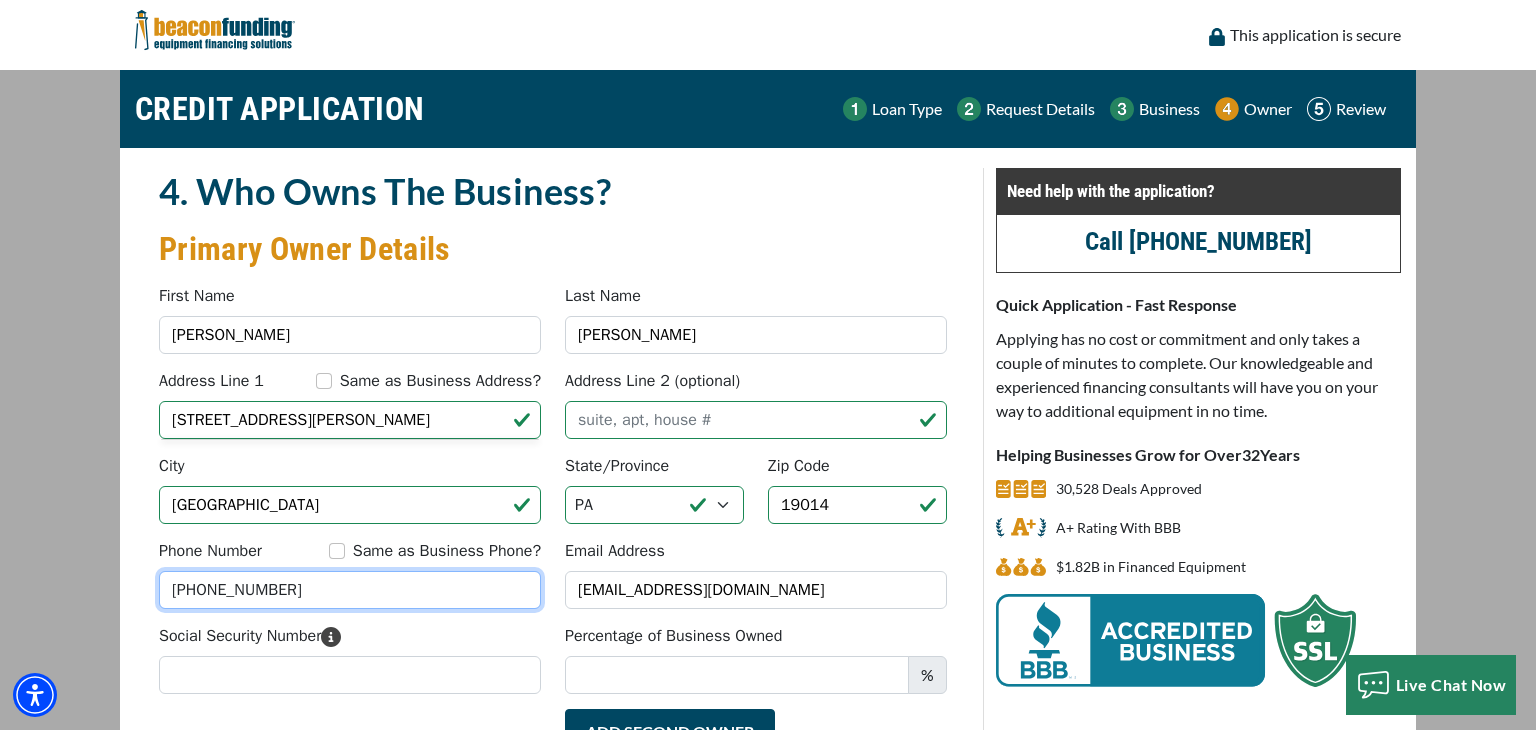 type on "(856) 203-0237" 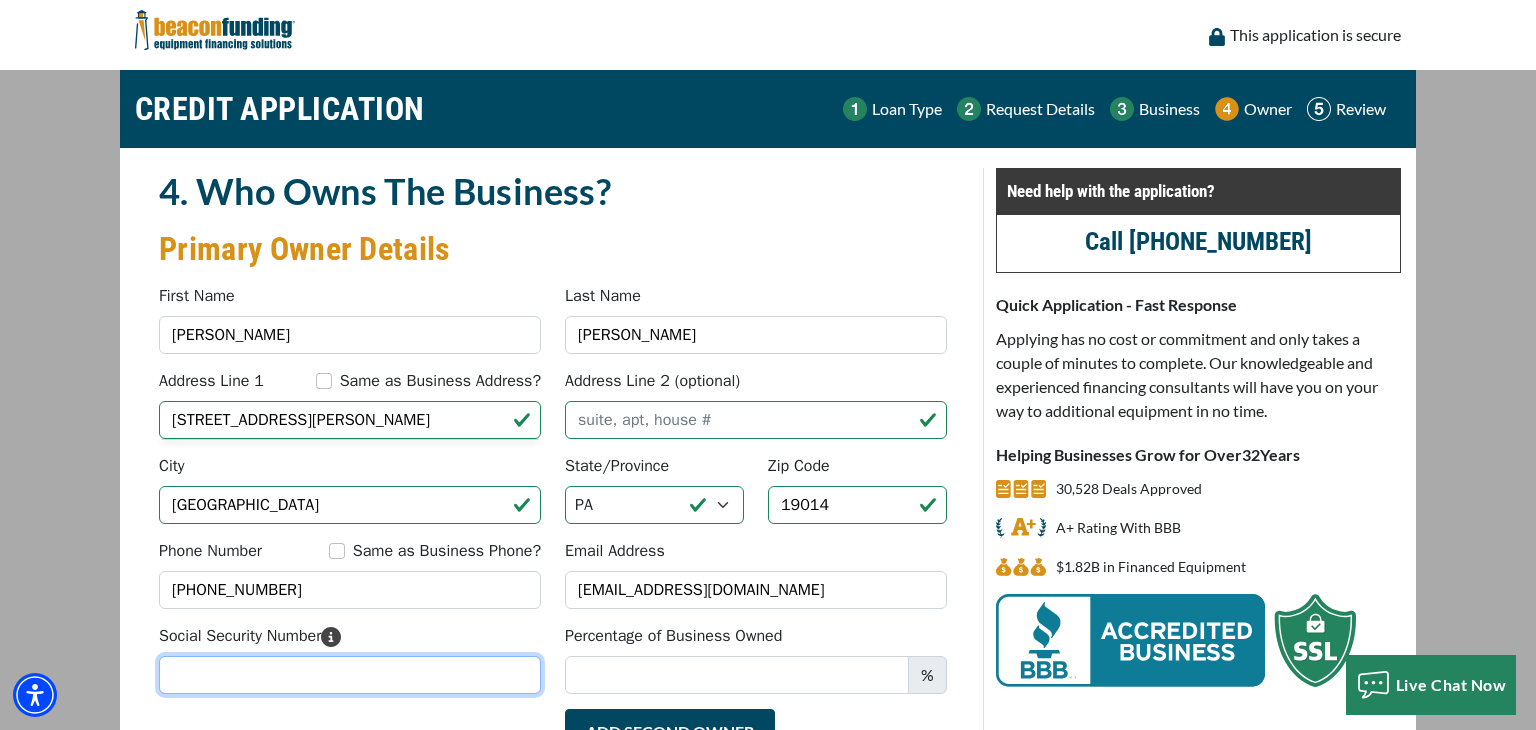 click on "Social Security Number" at bounding box center [350, 675] 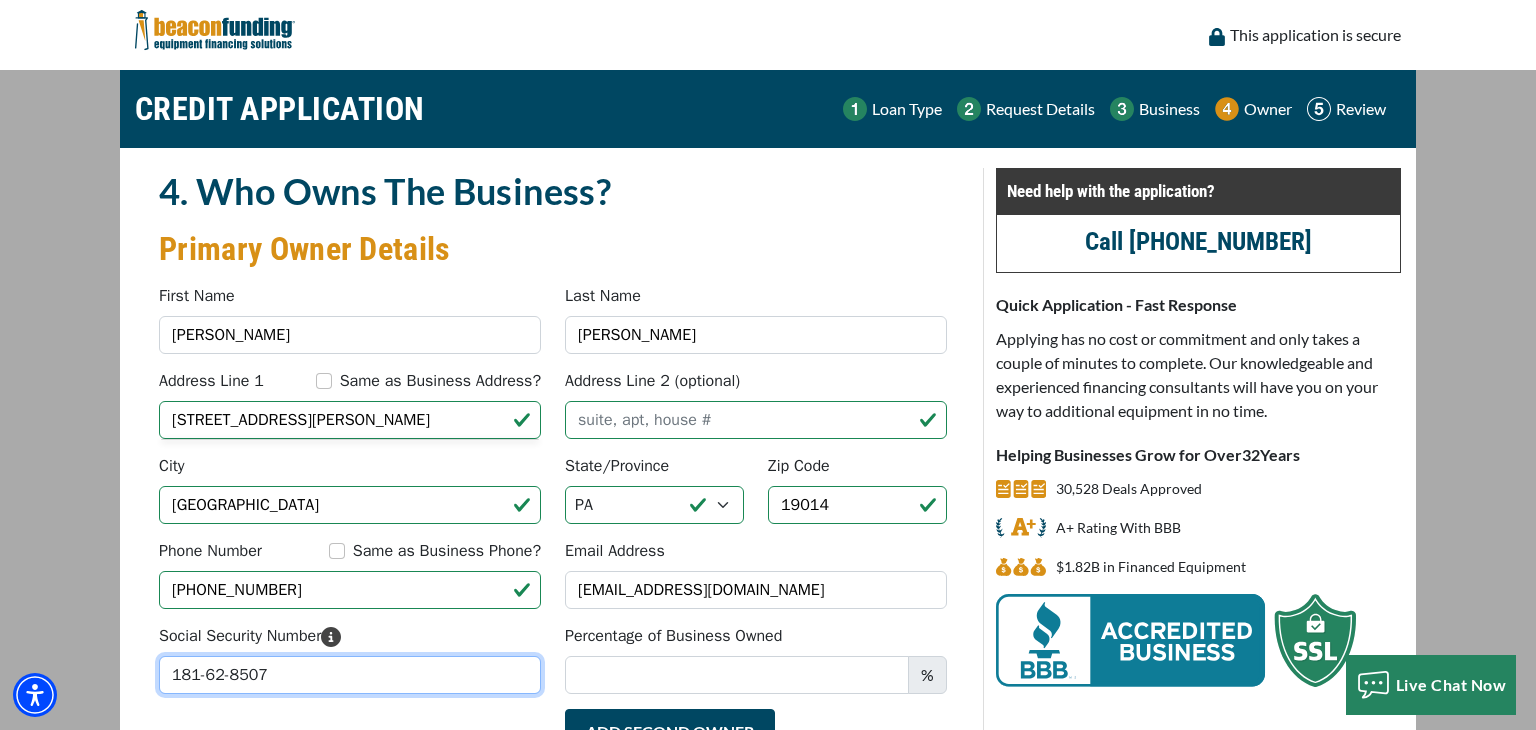 type on "181-62-8507" 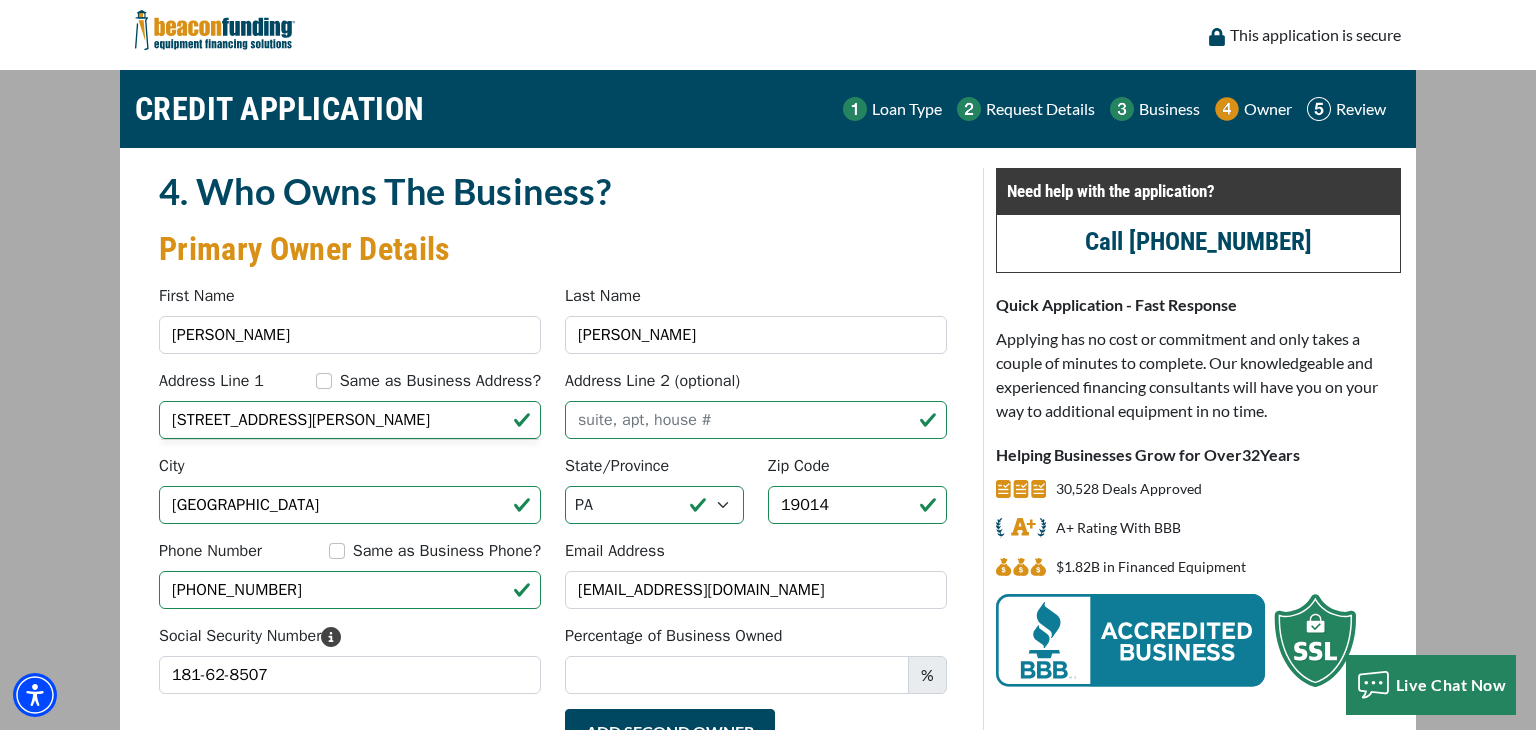 click on "4. Who Owns The Business?
Primary Owner Details" at bounding box center [553, 226] 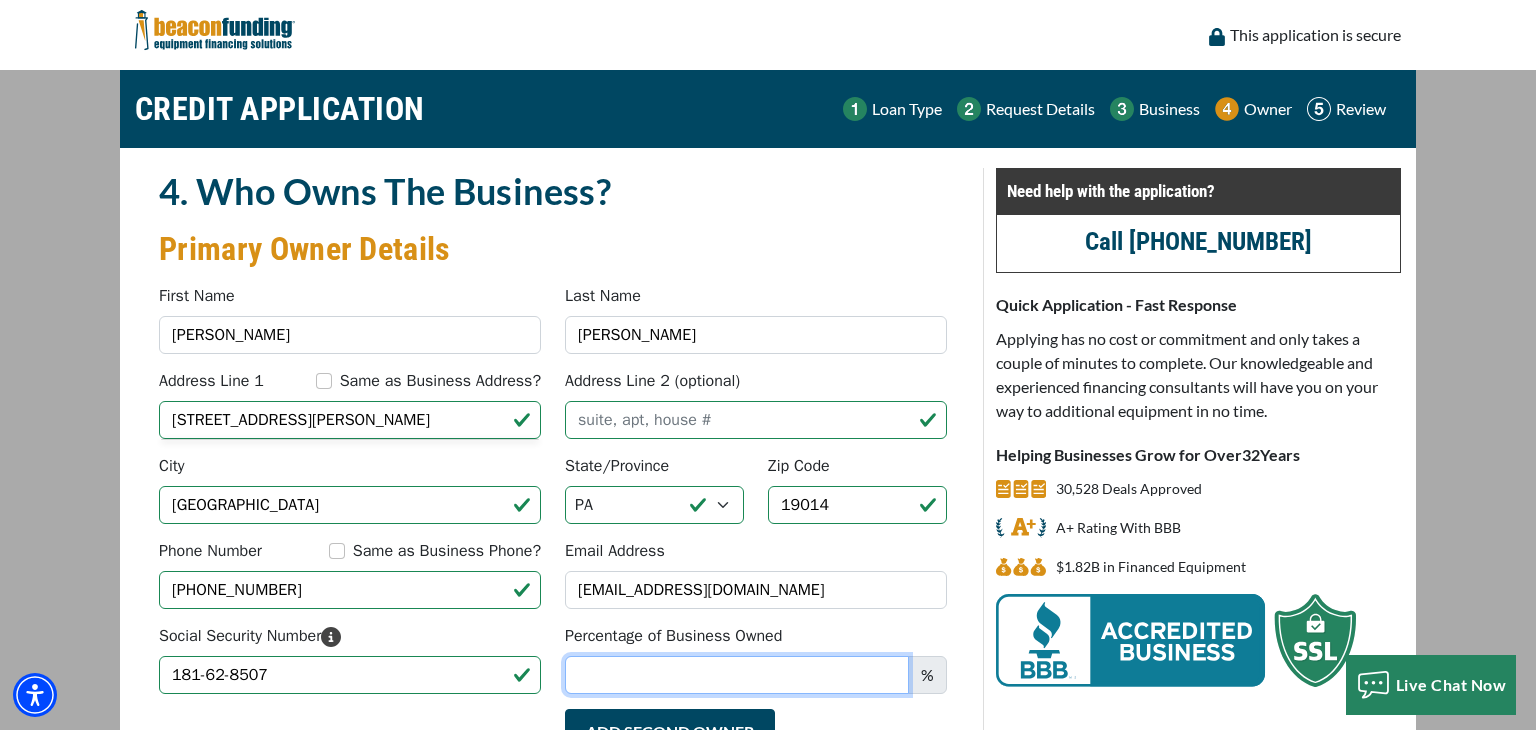 click on "Percentage of Business Owned" at bounding box center [737, 675] 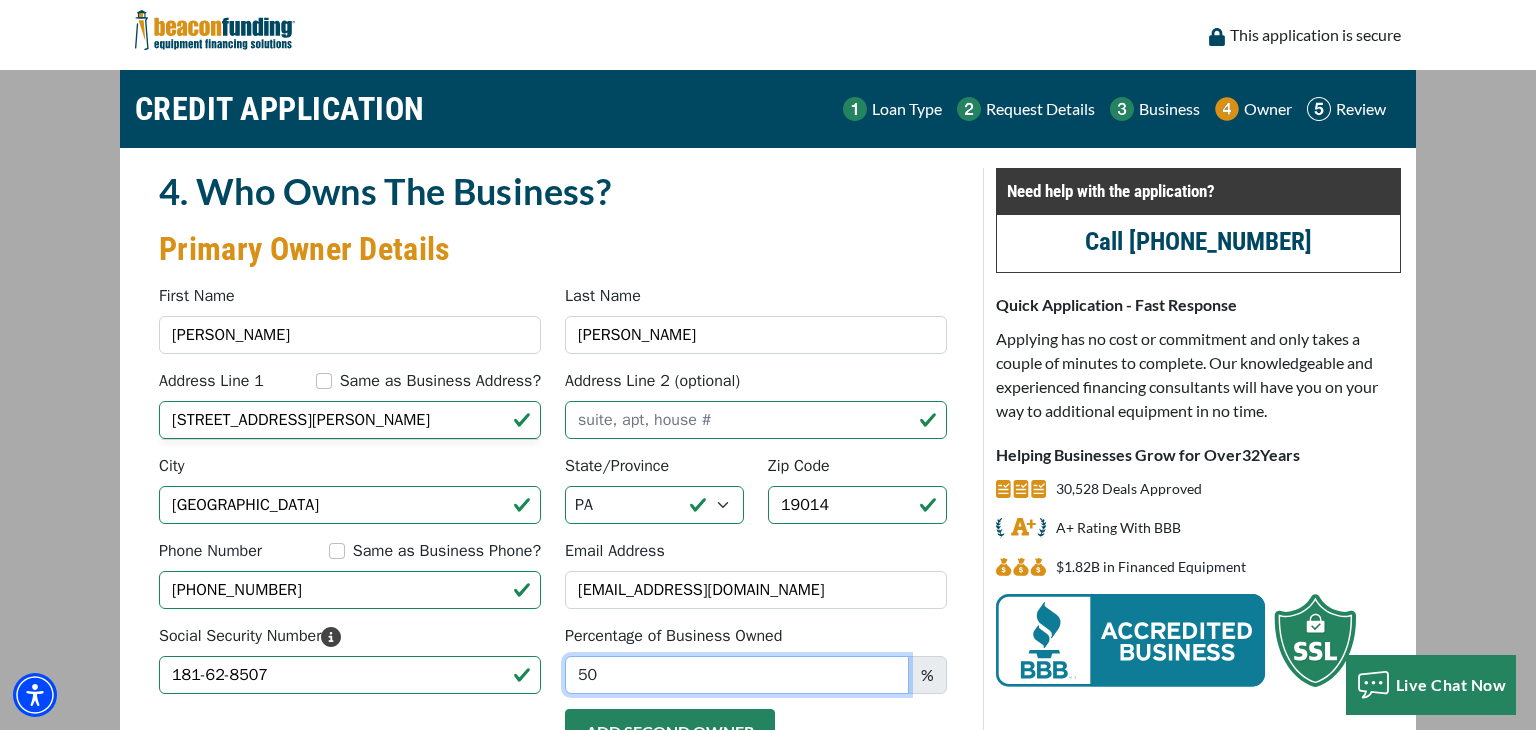 type on "50" 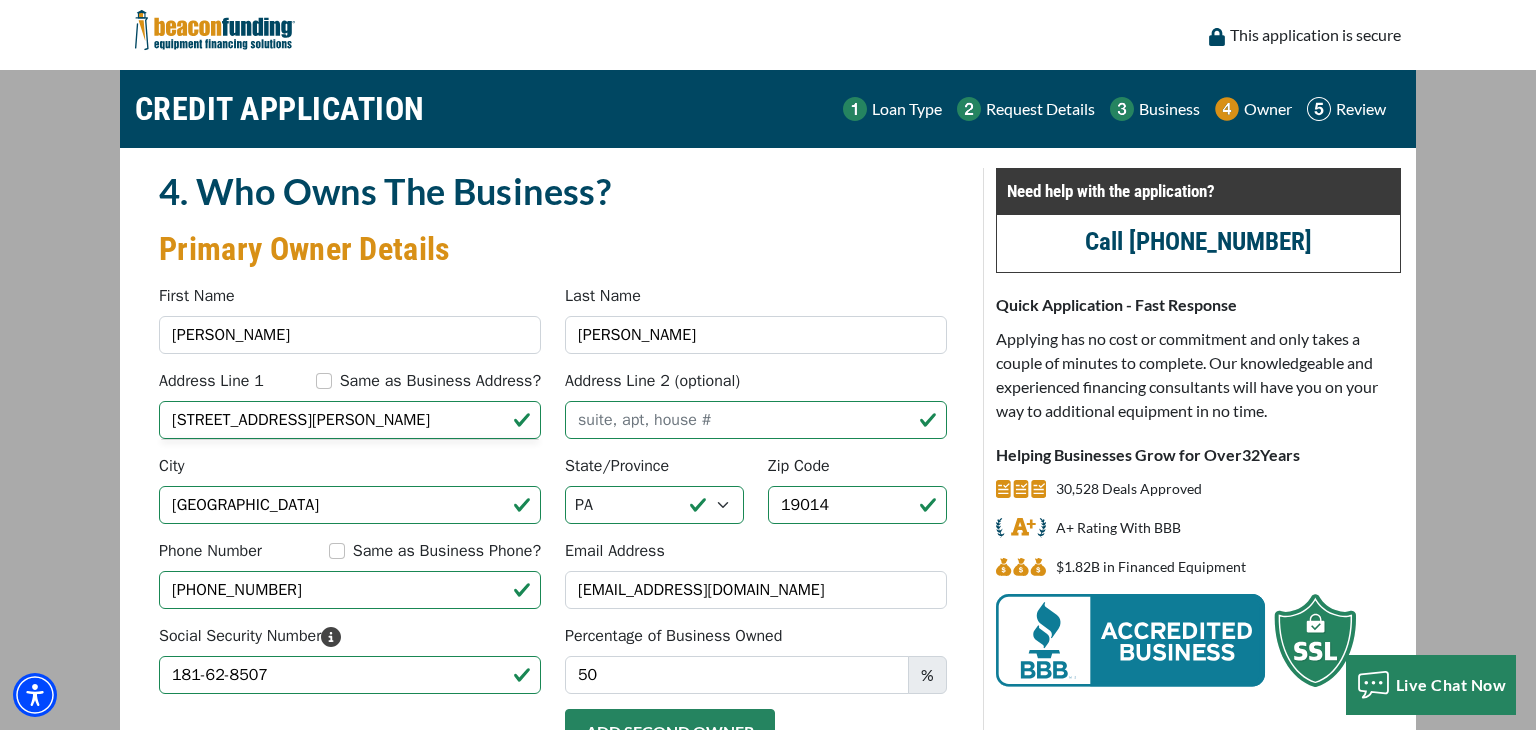 click on "Add Second Owner" at bounding box center (670, 731) 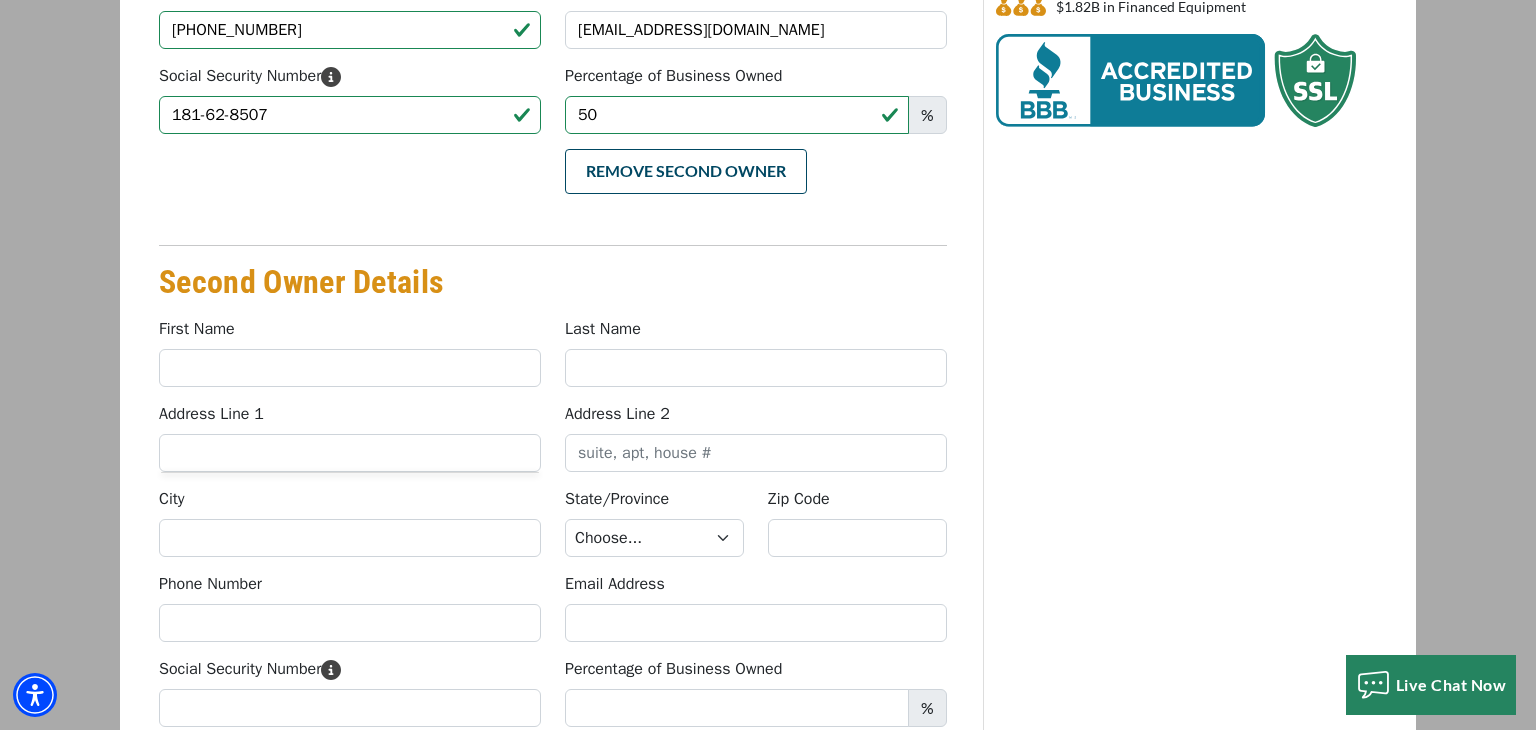 scroll, scrollTop: 600, scrollLeft: 0, axis: vertical 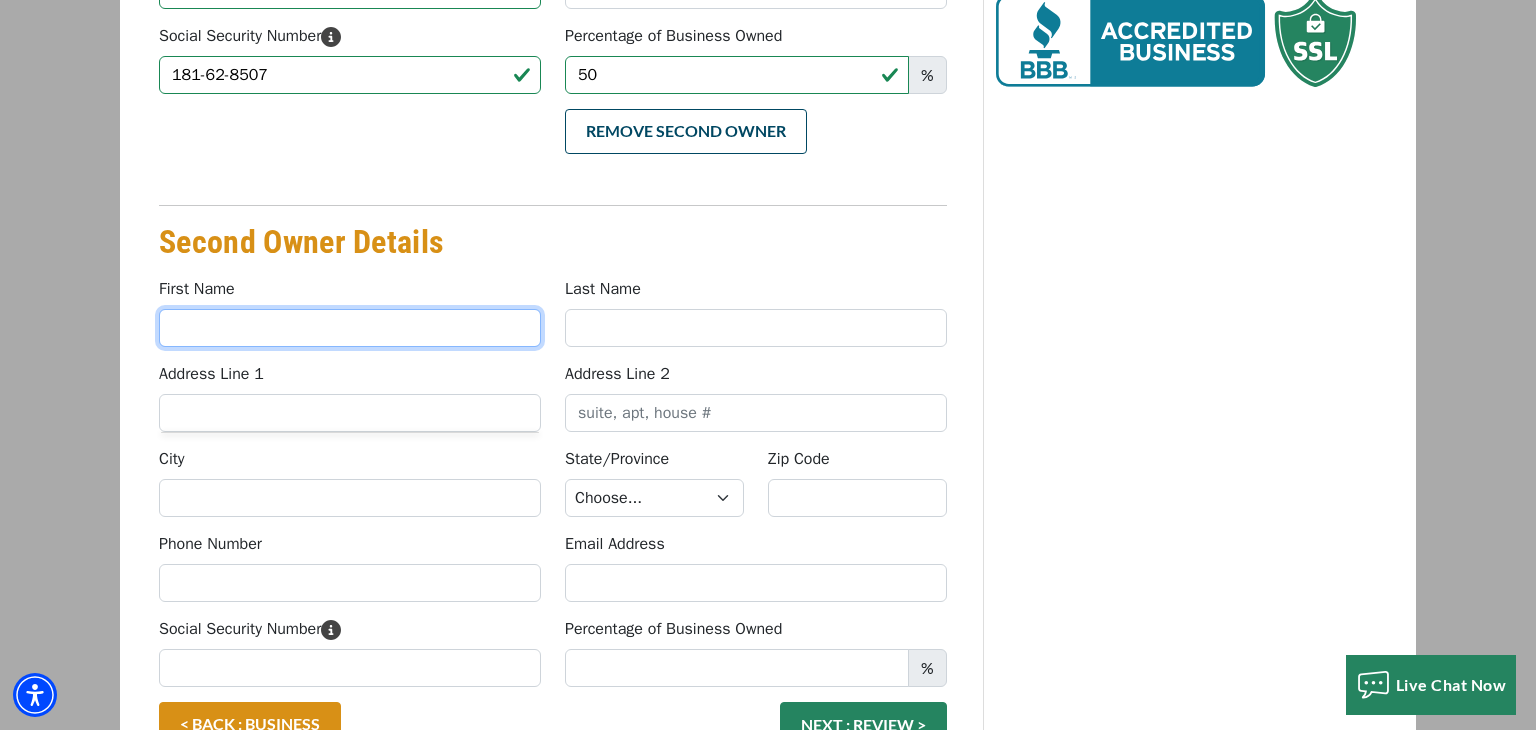 click on "First Name" at bounding box center (350, 328) 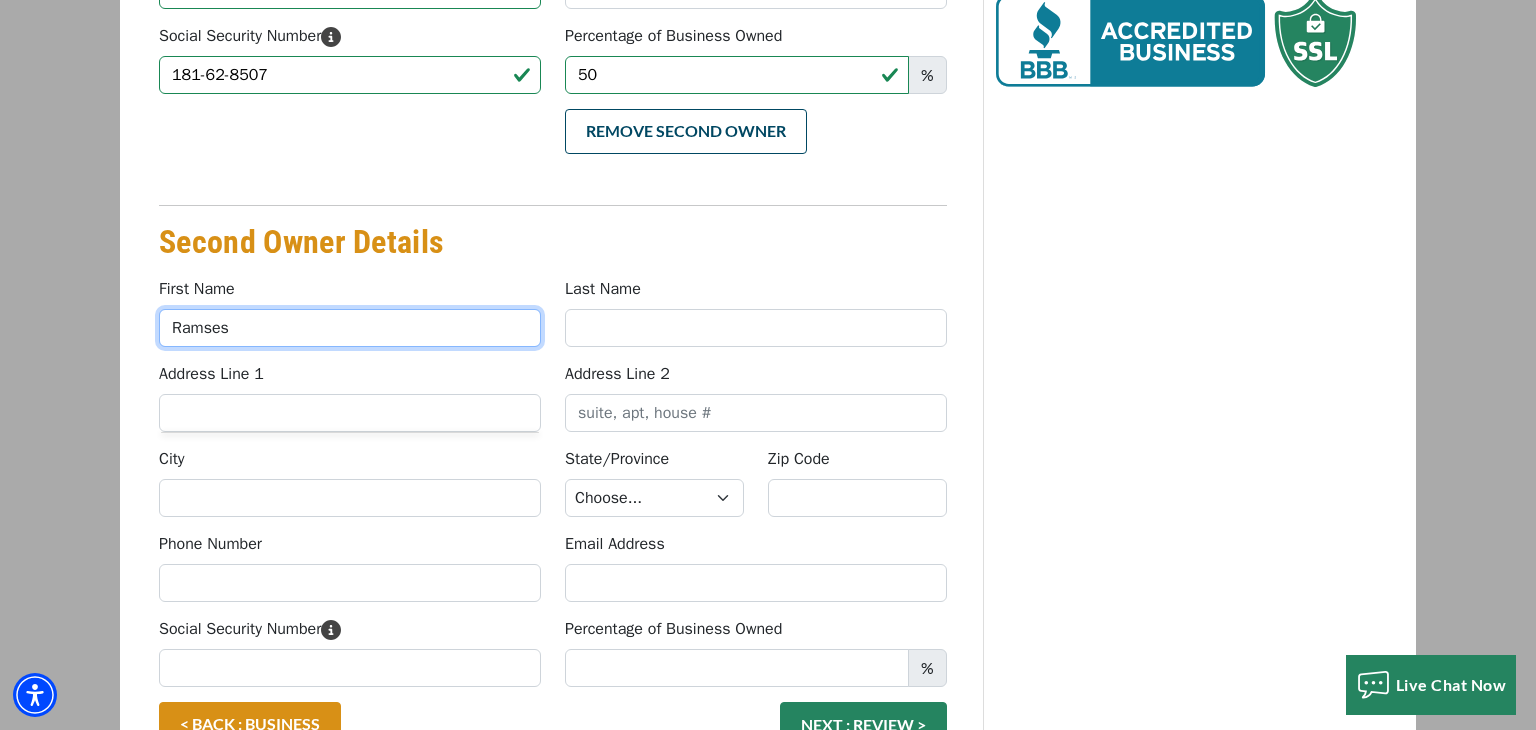 type on "Ramses" 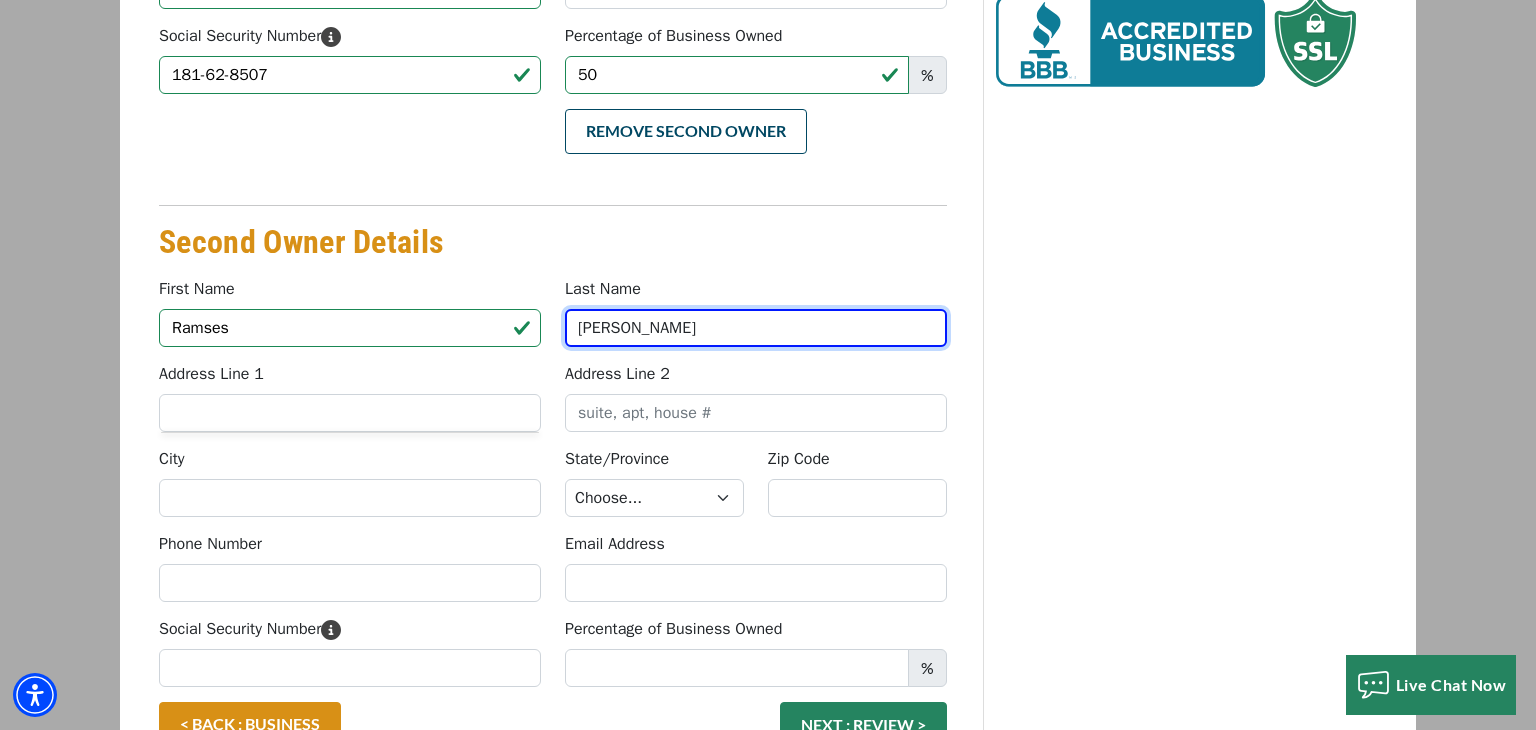 type on "Valladares" 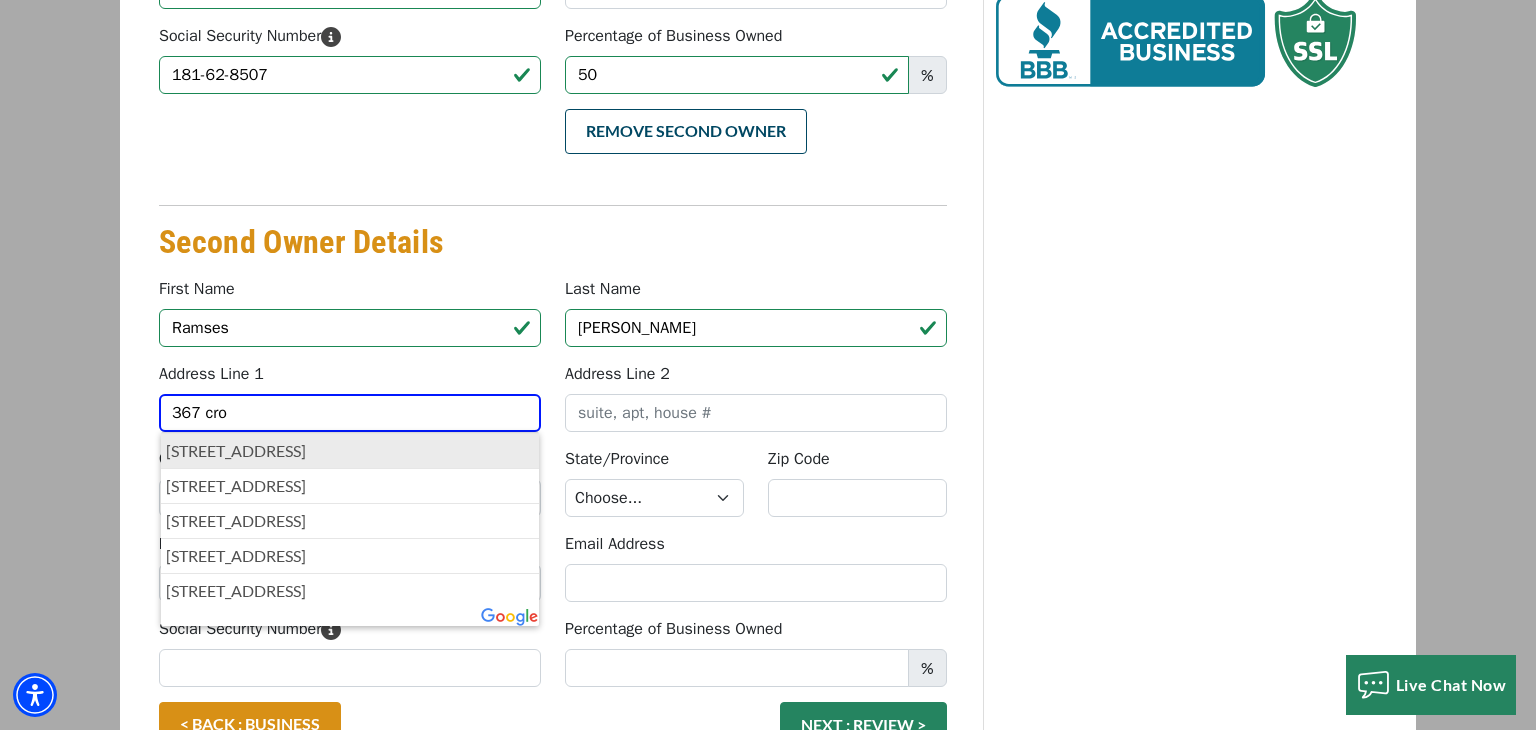 click on "367 Crossfield Road, King of Prussia, PA, USA" at bounding box center (350, 451) 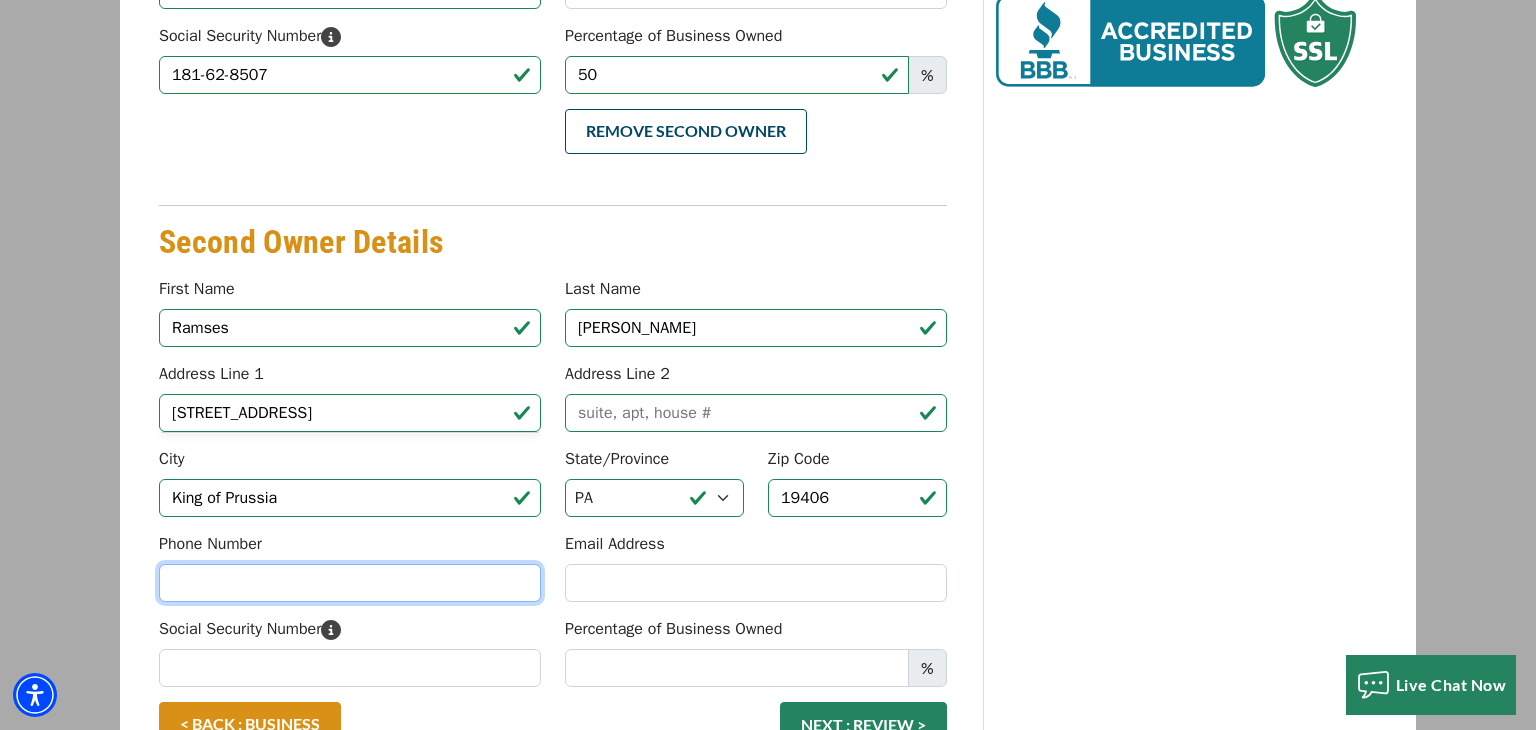 click on "Phone Number" at bounding box center [350, 583] 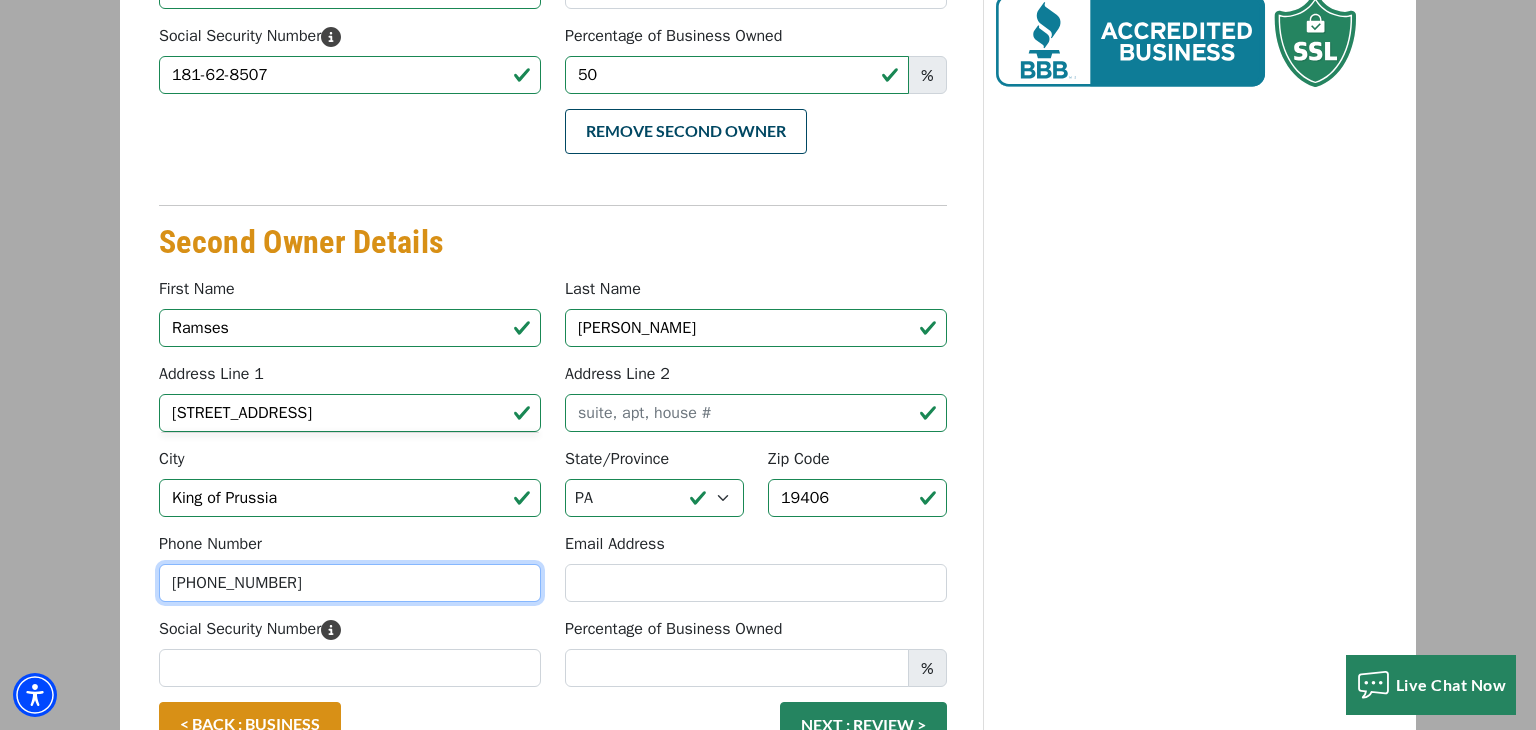 type on "(610) 945-7922" 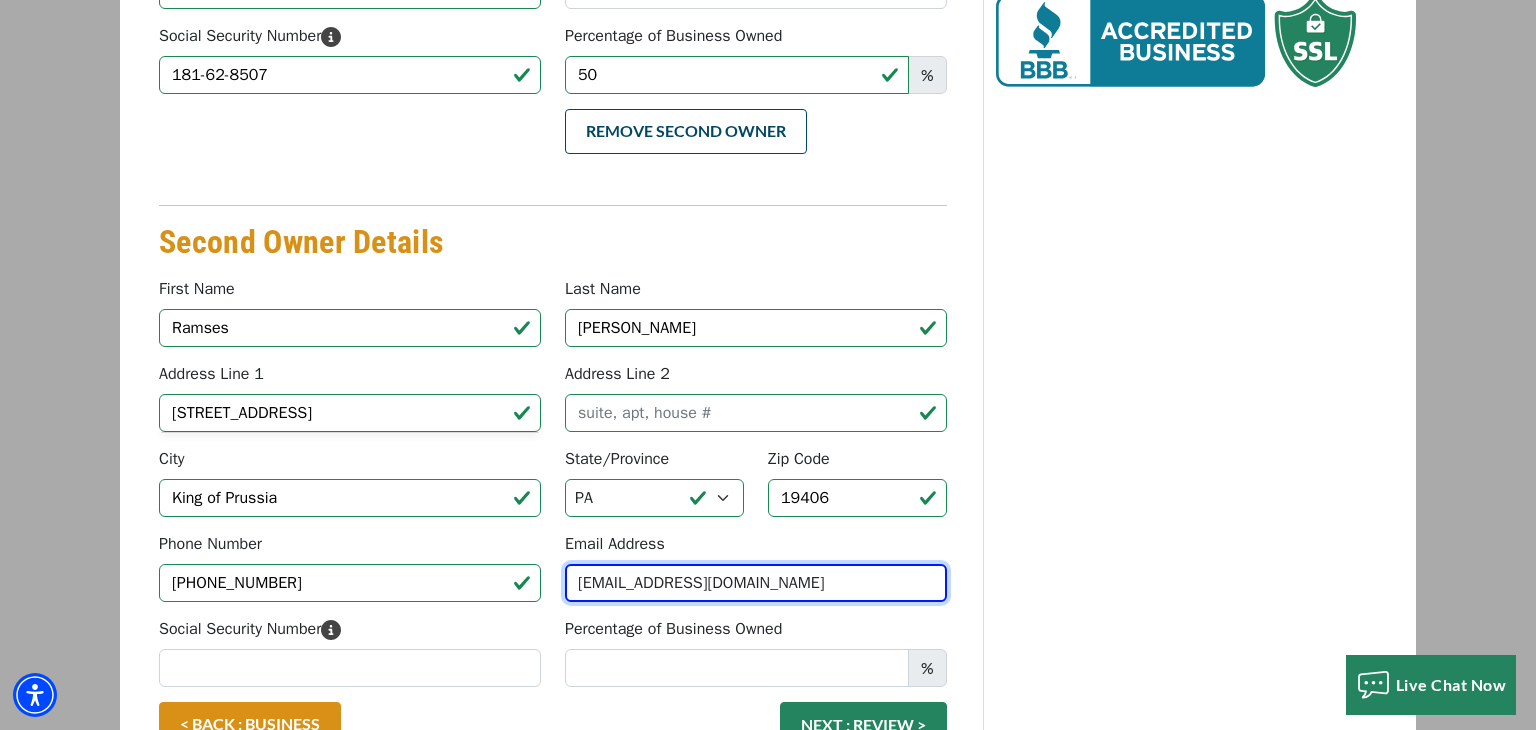 type on "ramsesvalladeres4@outlook.com" 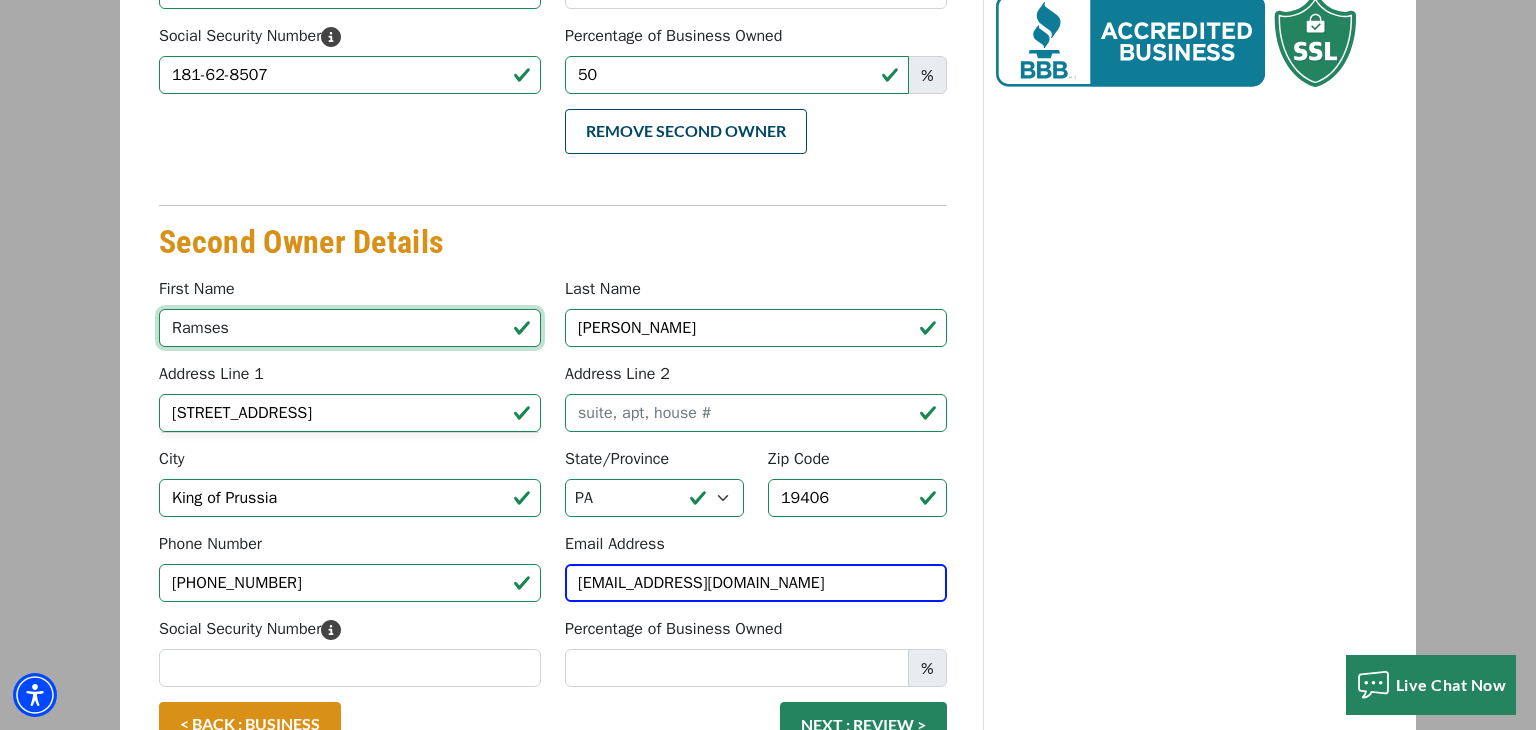 click on "Ramses" at bounding box center (350, 328) 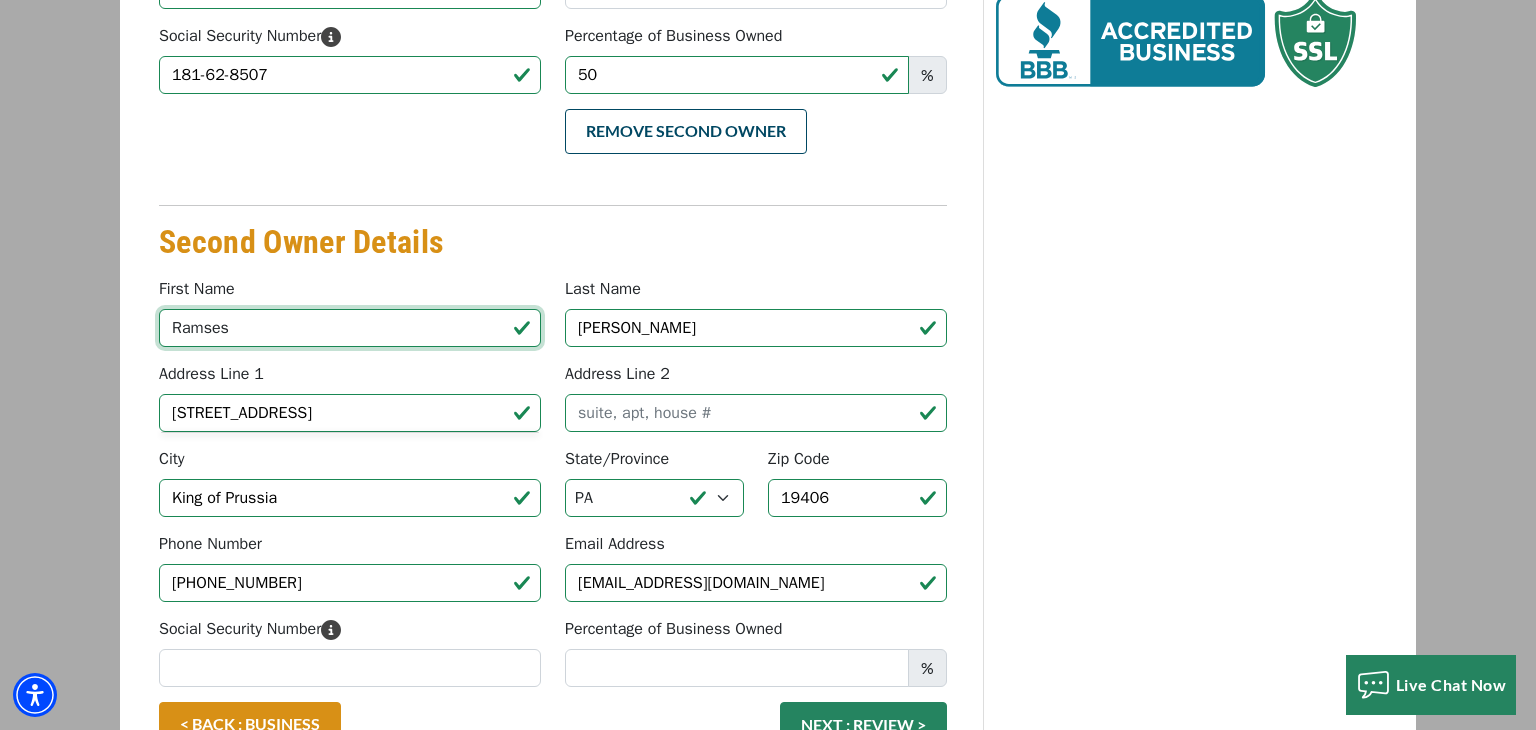 type on "Ramses" 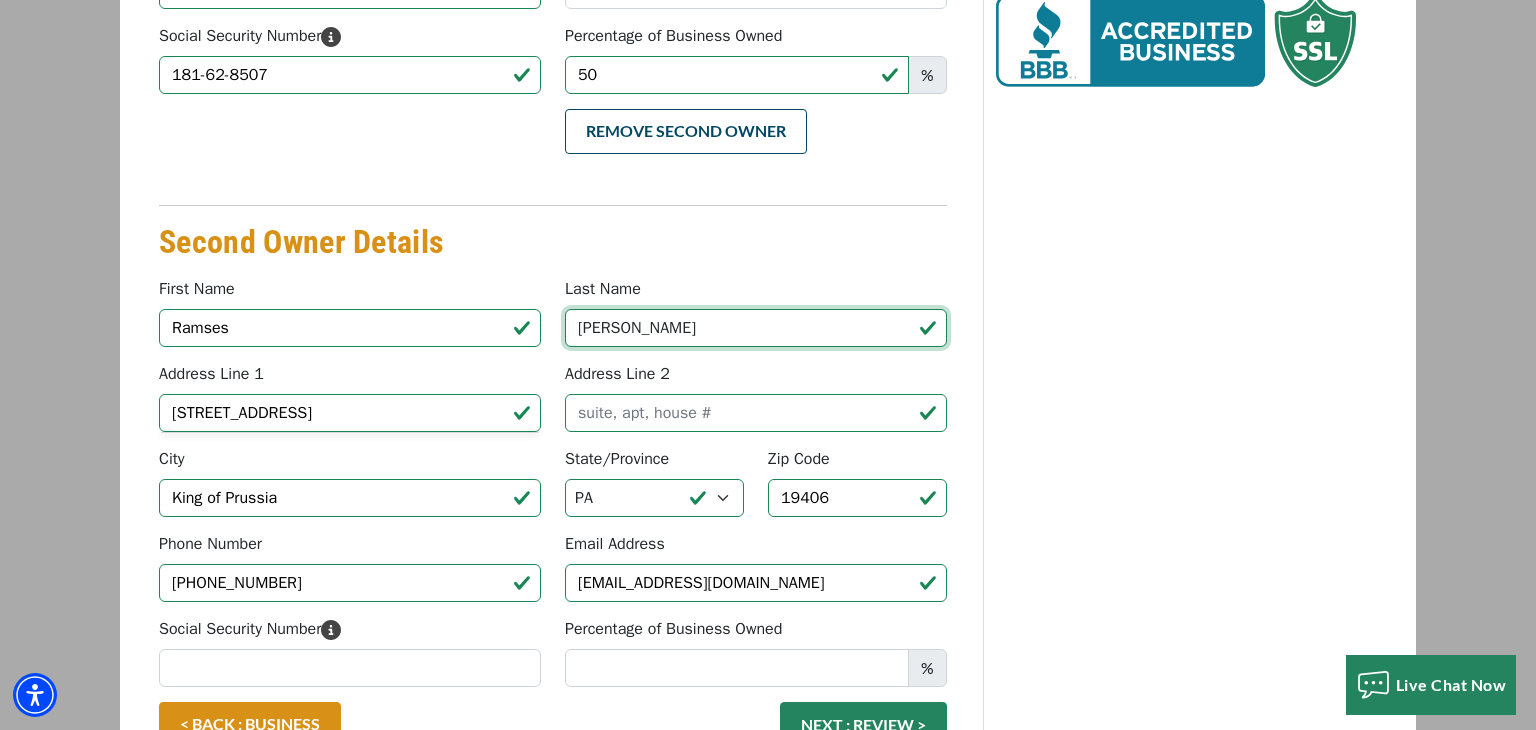click on "Valladares" at bounding box center [756, 328] 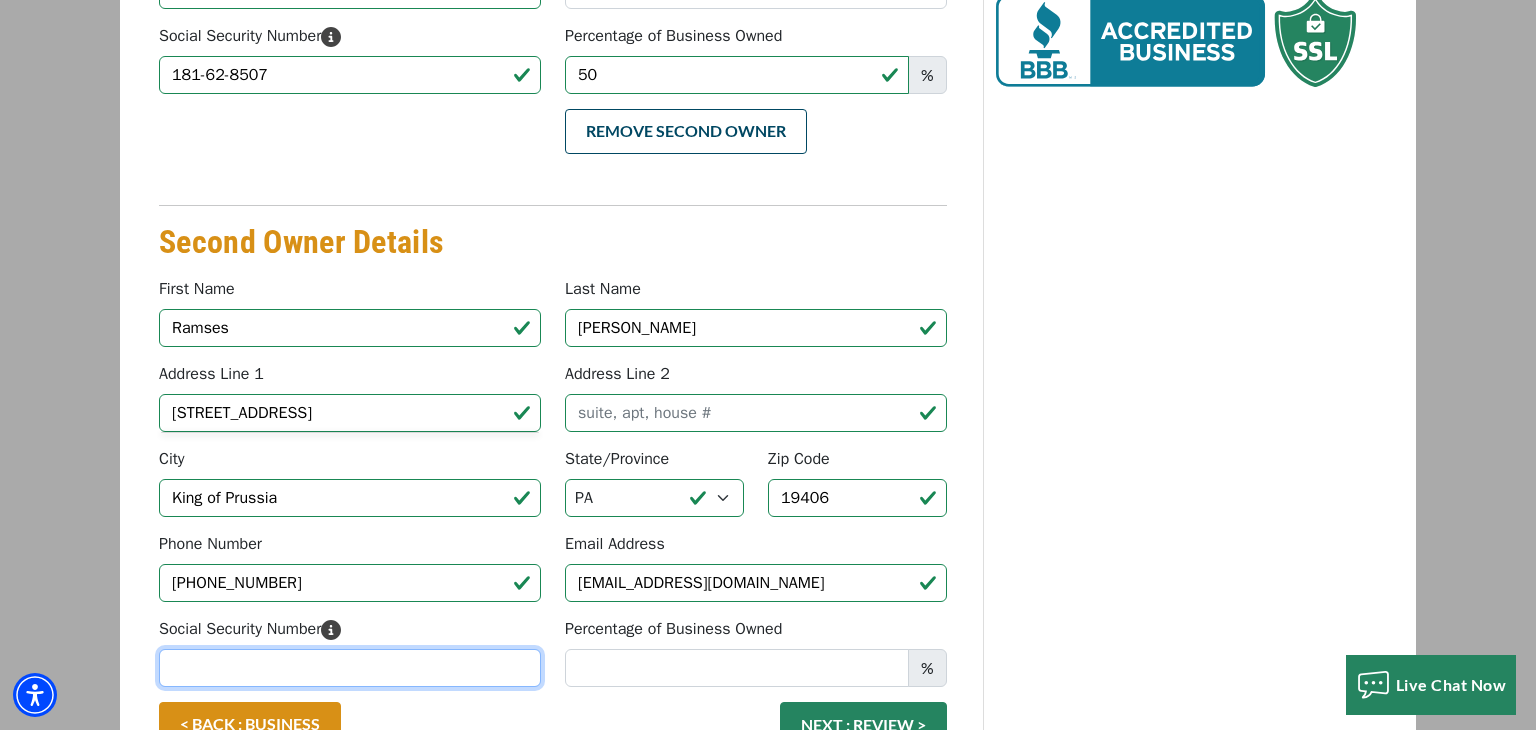 click on "Social Security Number" at bounding box center (350, 668) 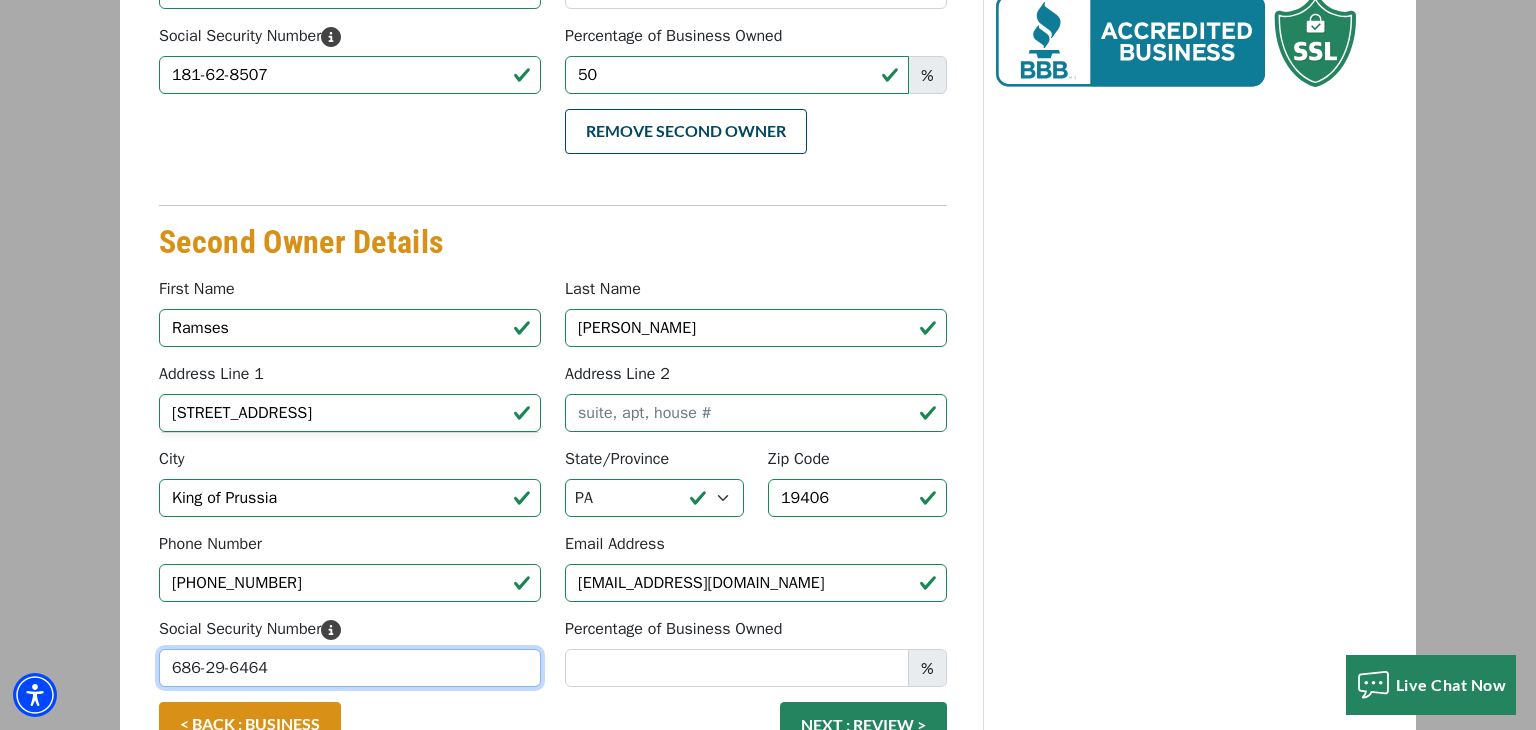type on "686-29-6464" 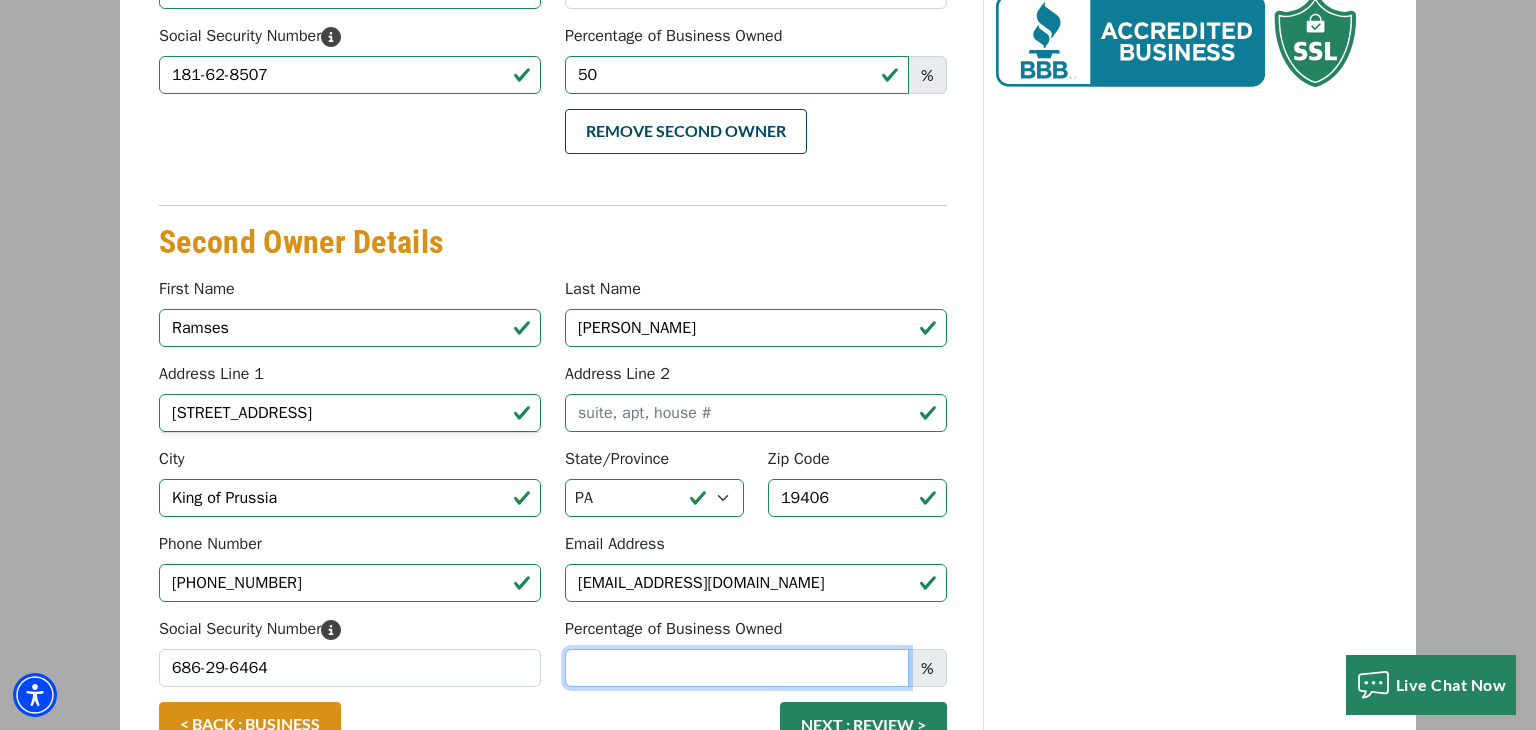 click on "Percentage of Business Owned" at bounding box center [737, 668] 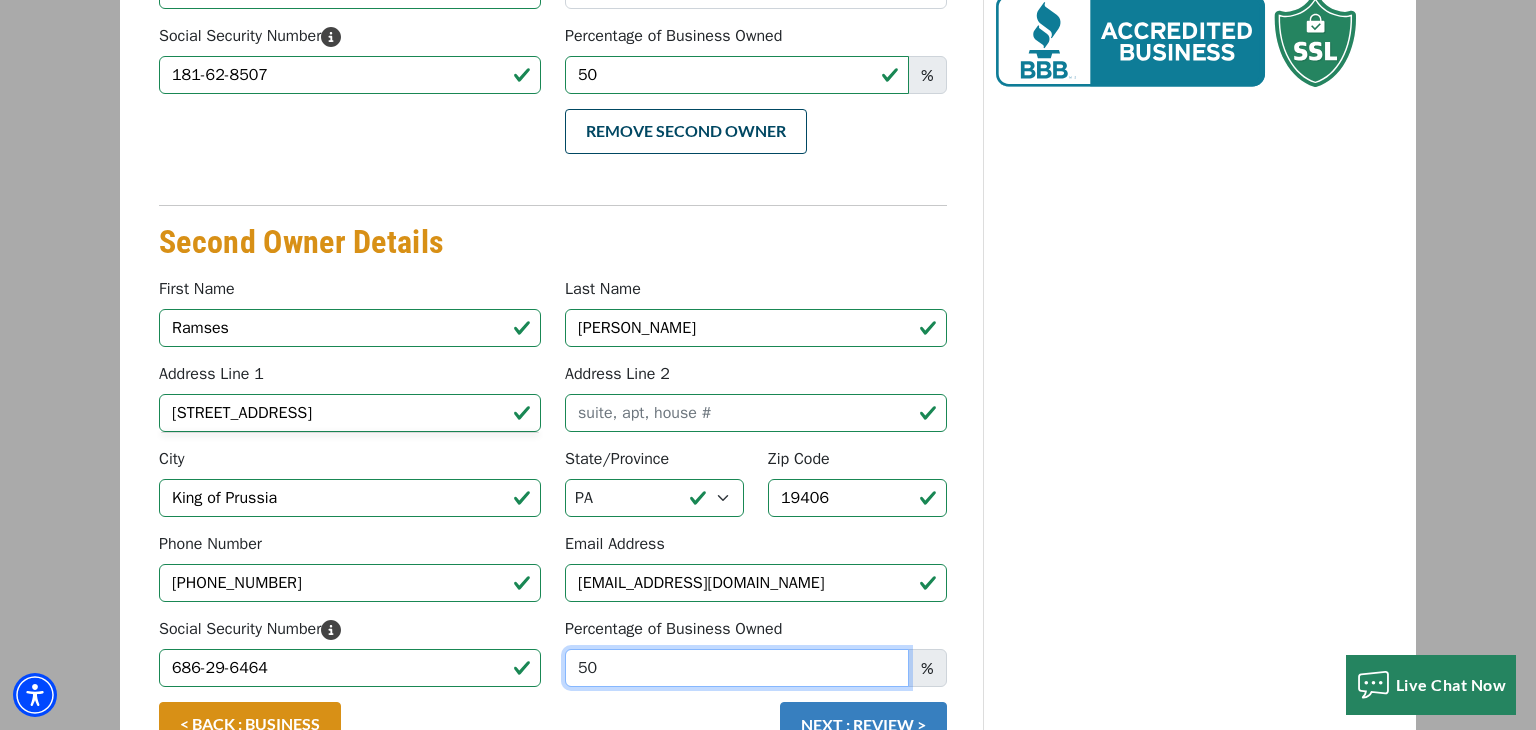 type on "50" 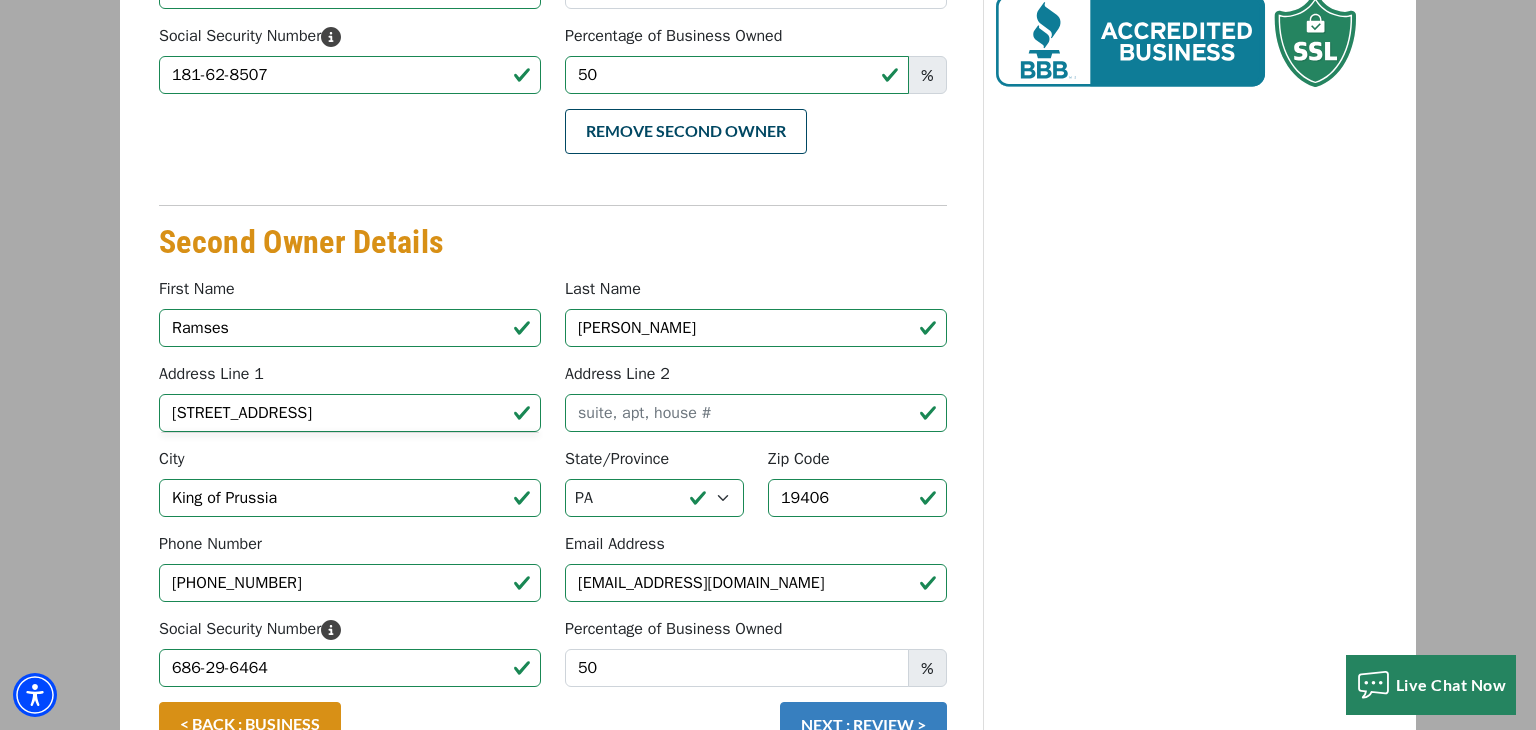 click on "NEXT : REVIEW >" at bounding box center [863, 724] 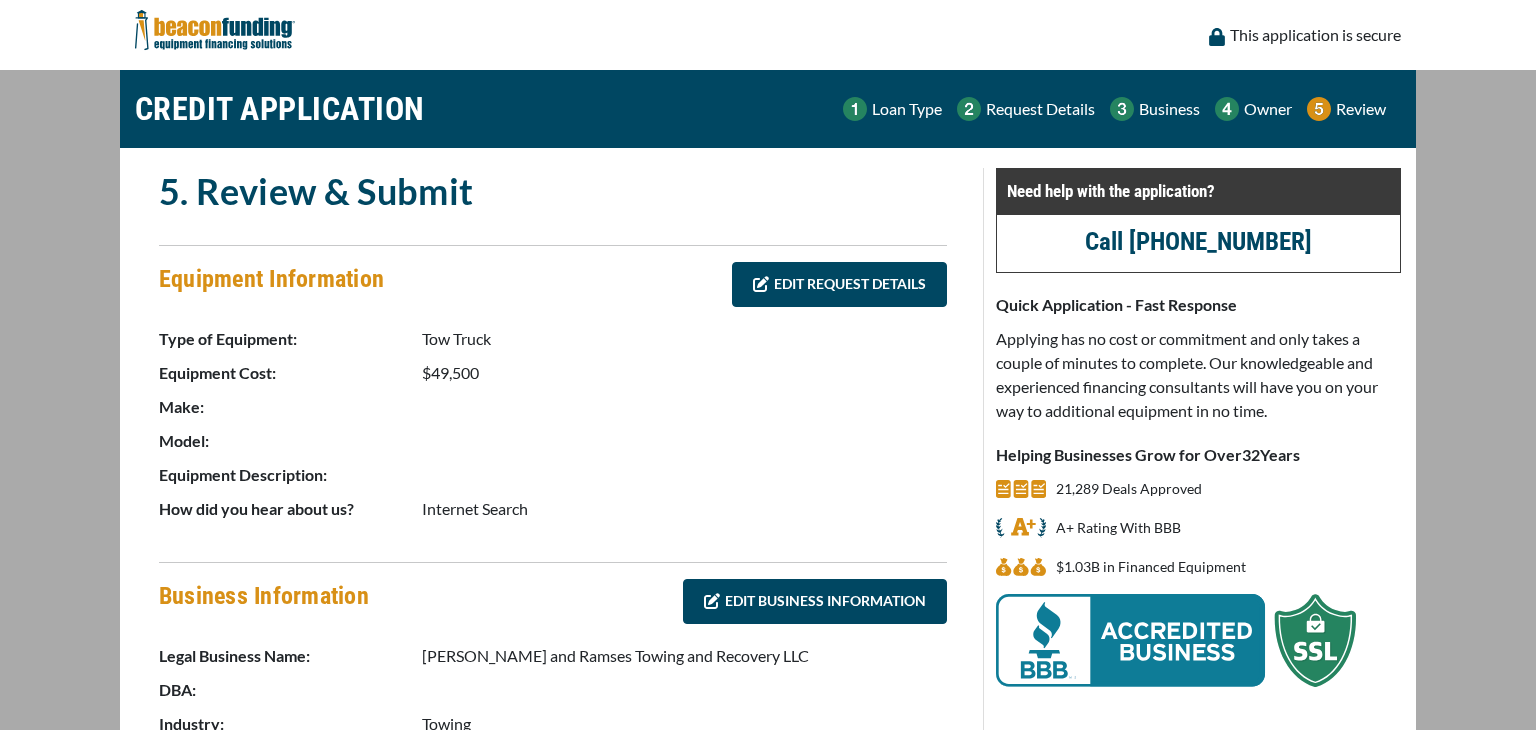 scroll, scrollTop: 0, scrollLeft: 0, axis: both 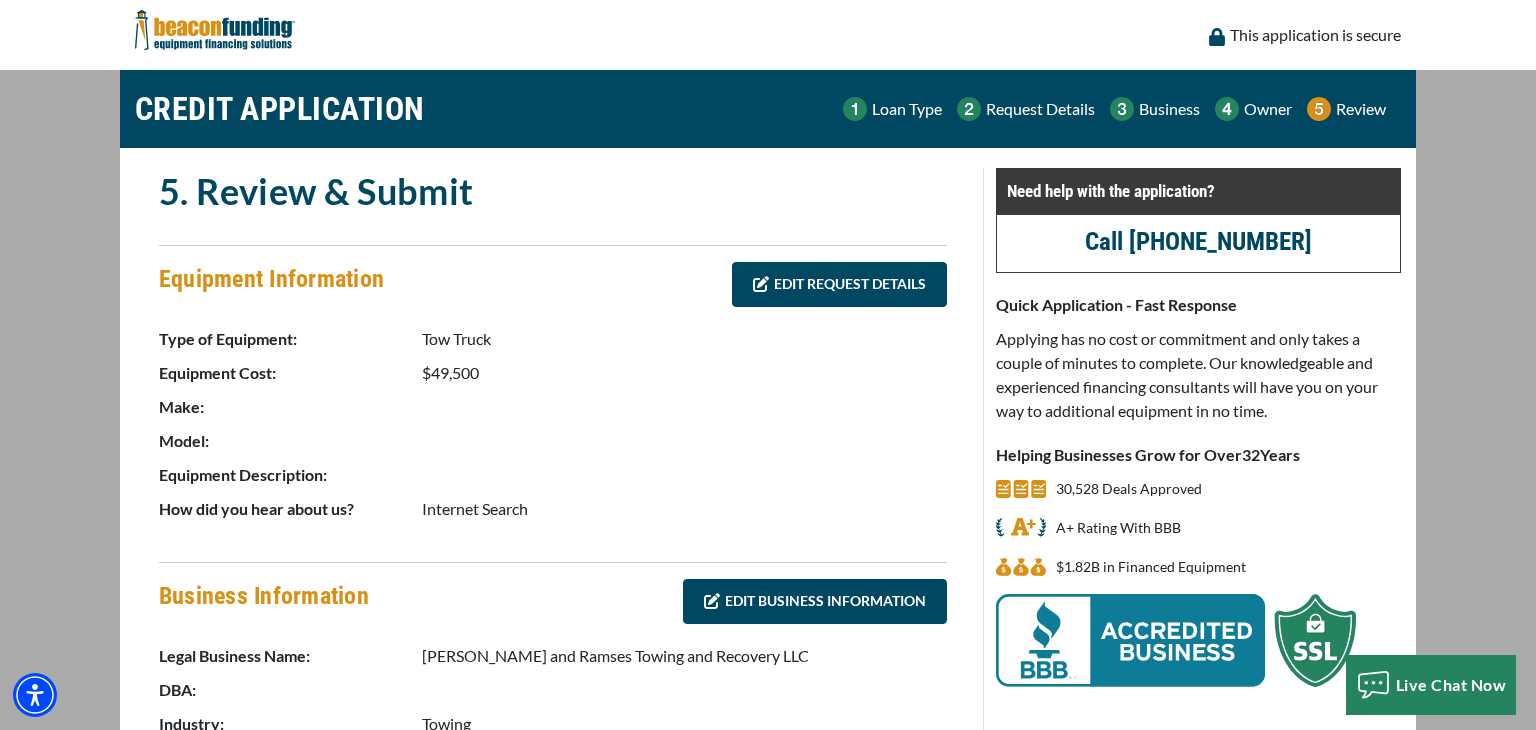 click at bounding box center [683, 480] 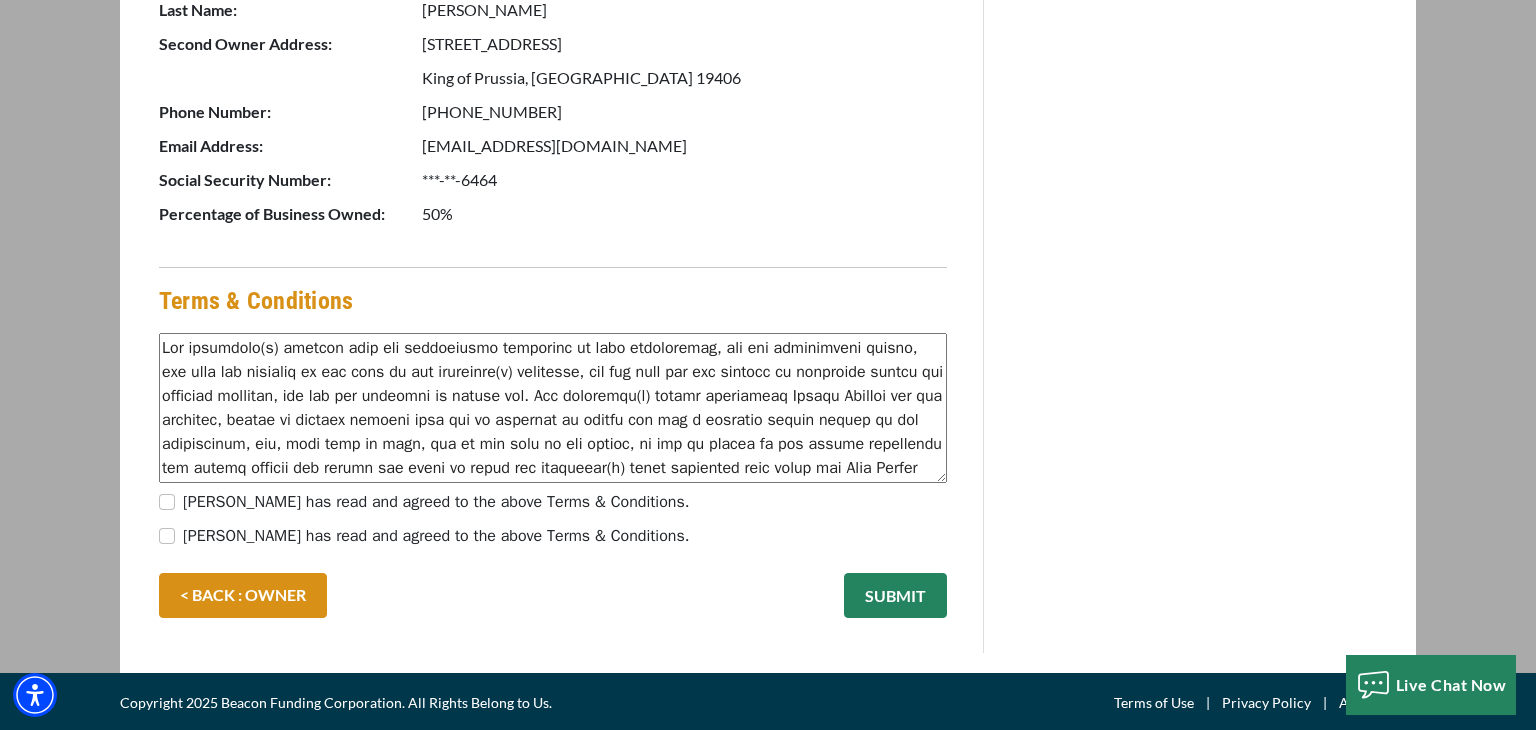 scroll, scrollTop: 1454, scrollLeft: 0, axis: vertical 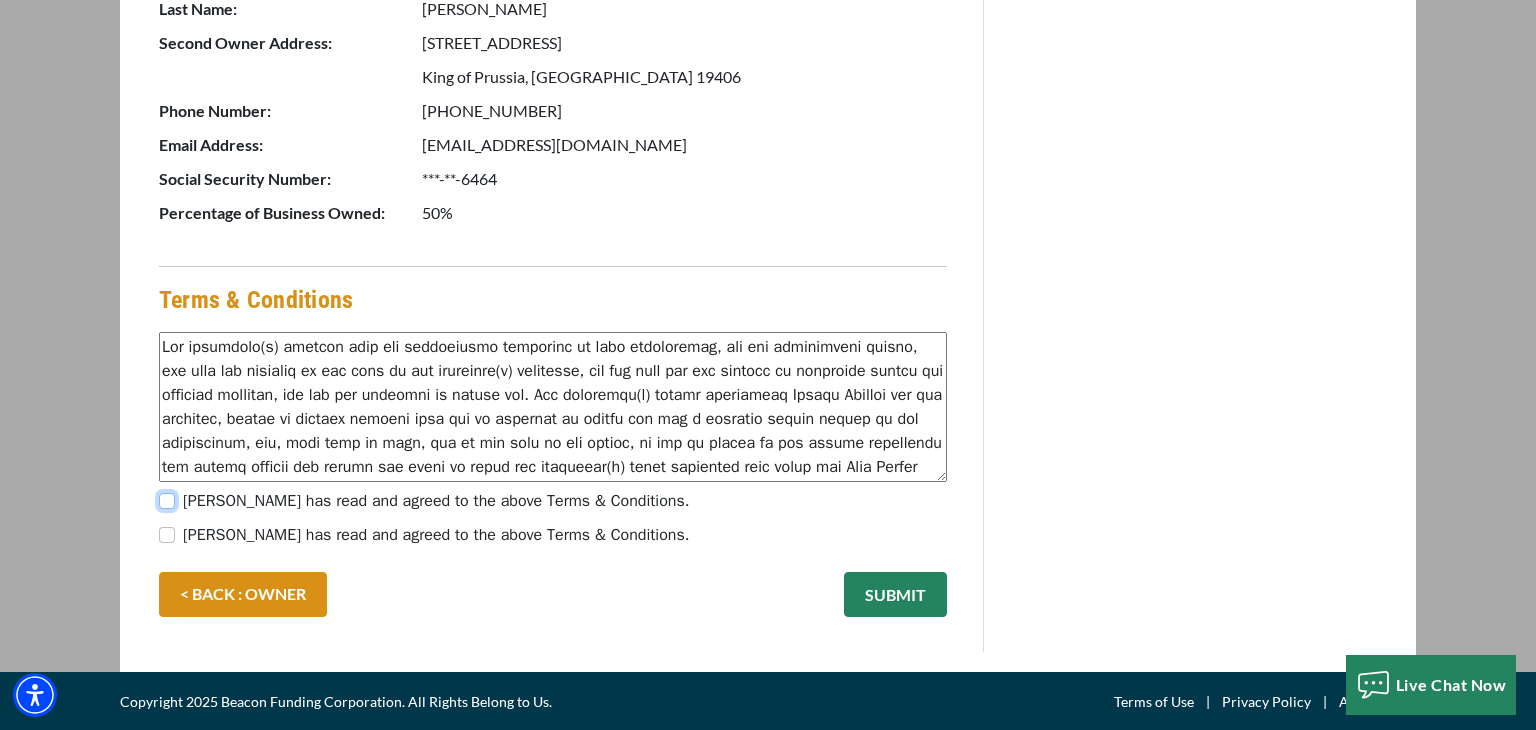 click on "johnathan lewis has read and agreed to the above Terms & Conditions." at bounding box center [167, 501] 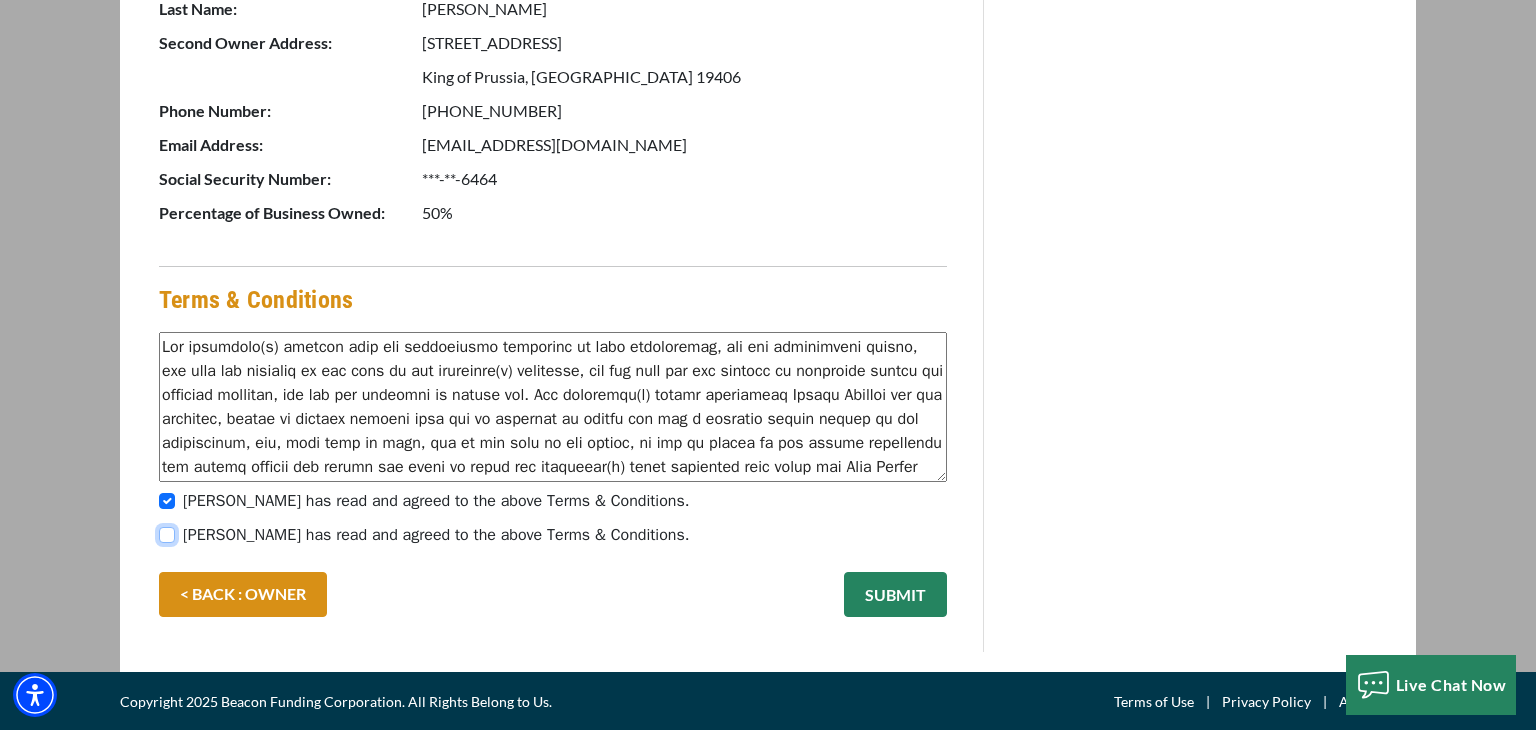 click on "Ramses Valladares Reyes has read and agreed to the above Terms & Conditions." at bounding box center [167, 535] 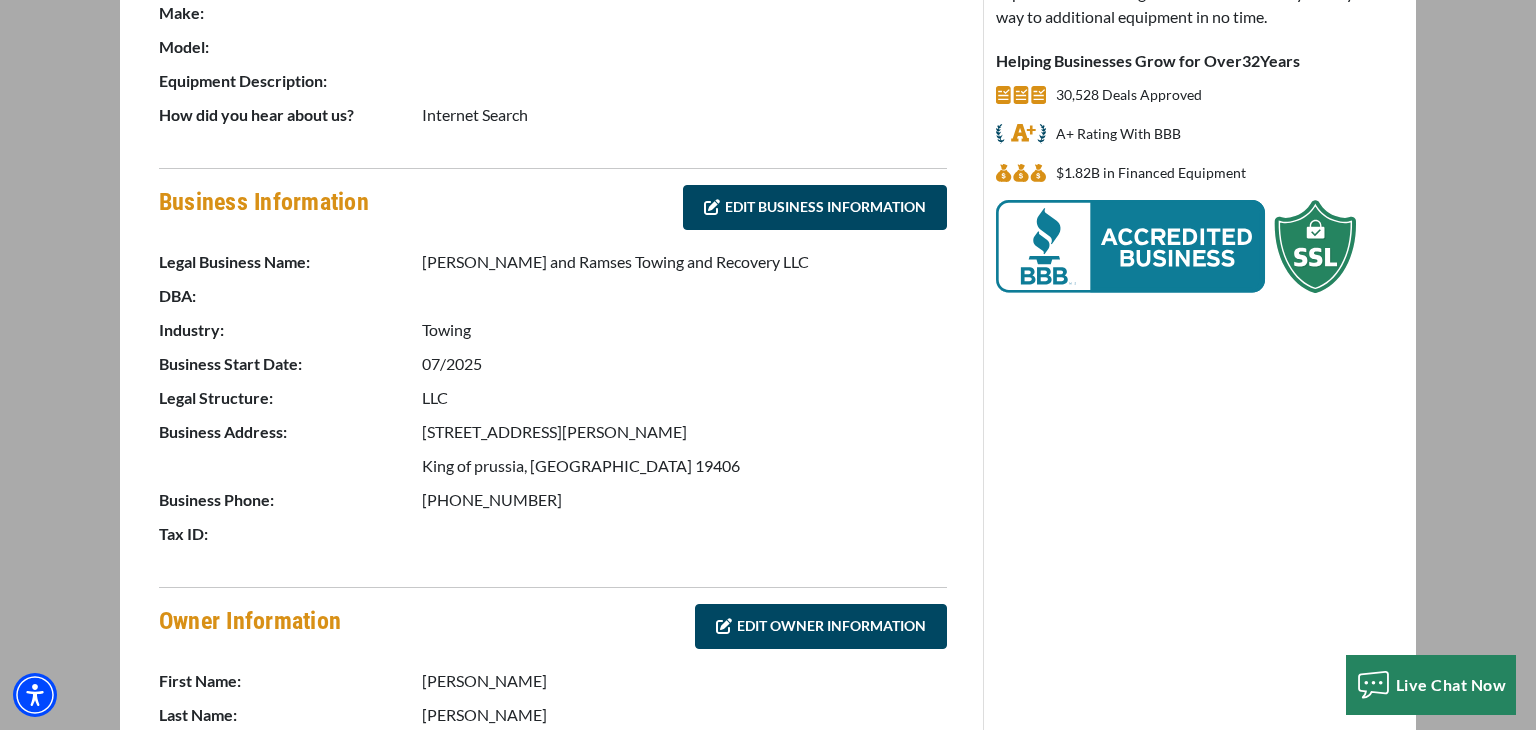 scroll, scrollTop: 0, scrollLeft: 0, axis: both 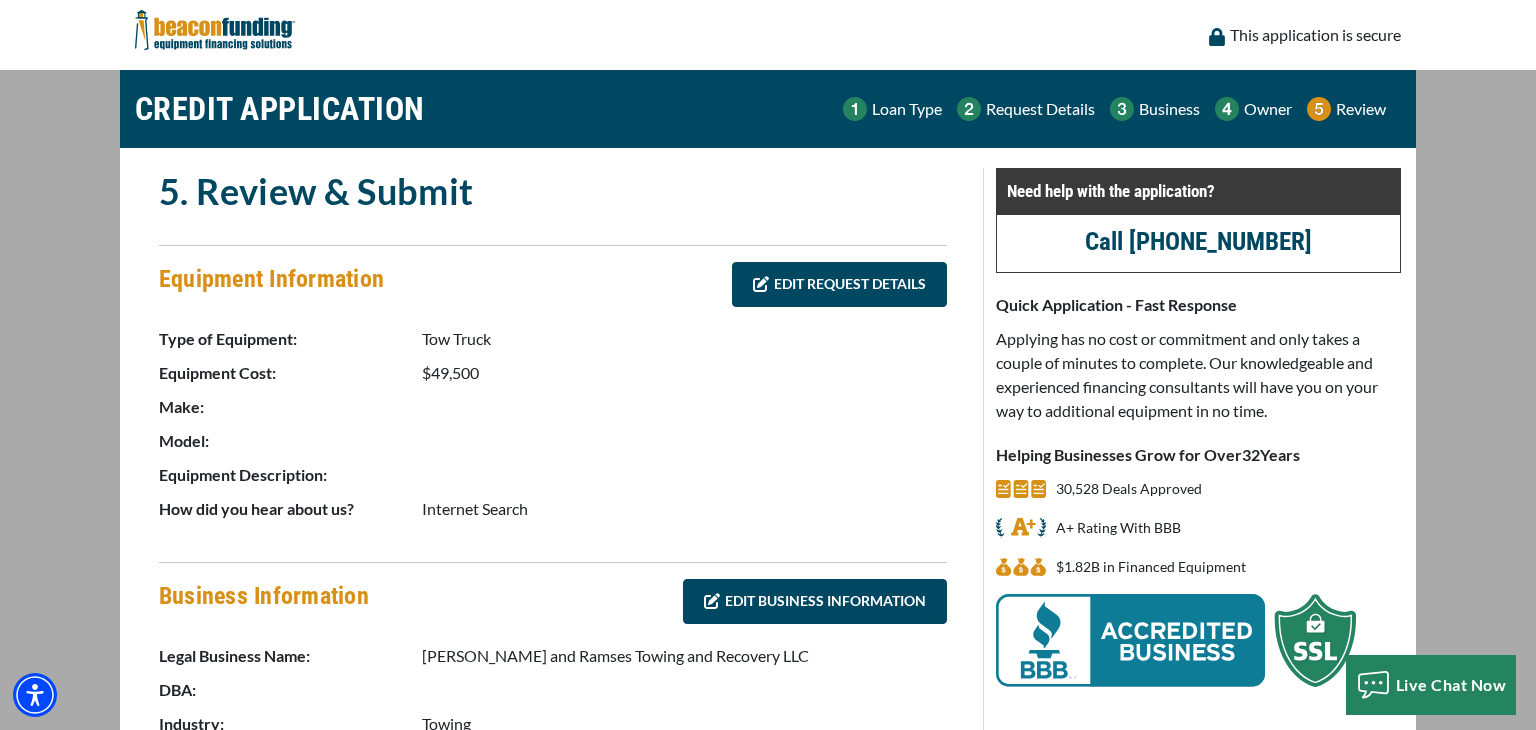 click on "CREDIT APPLICATION
Loan Type
Request Details
Business
Owner
Review" at bounding box center [768, 109] 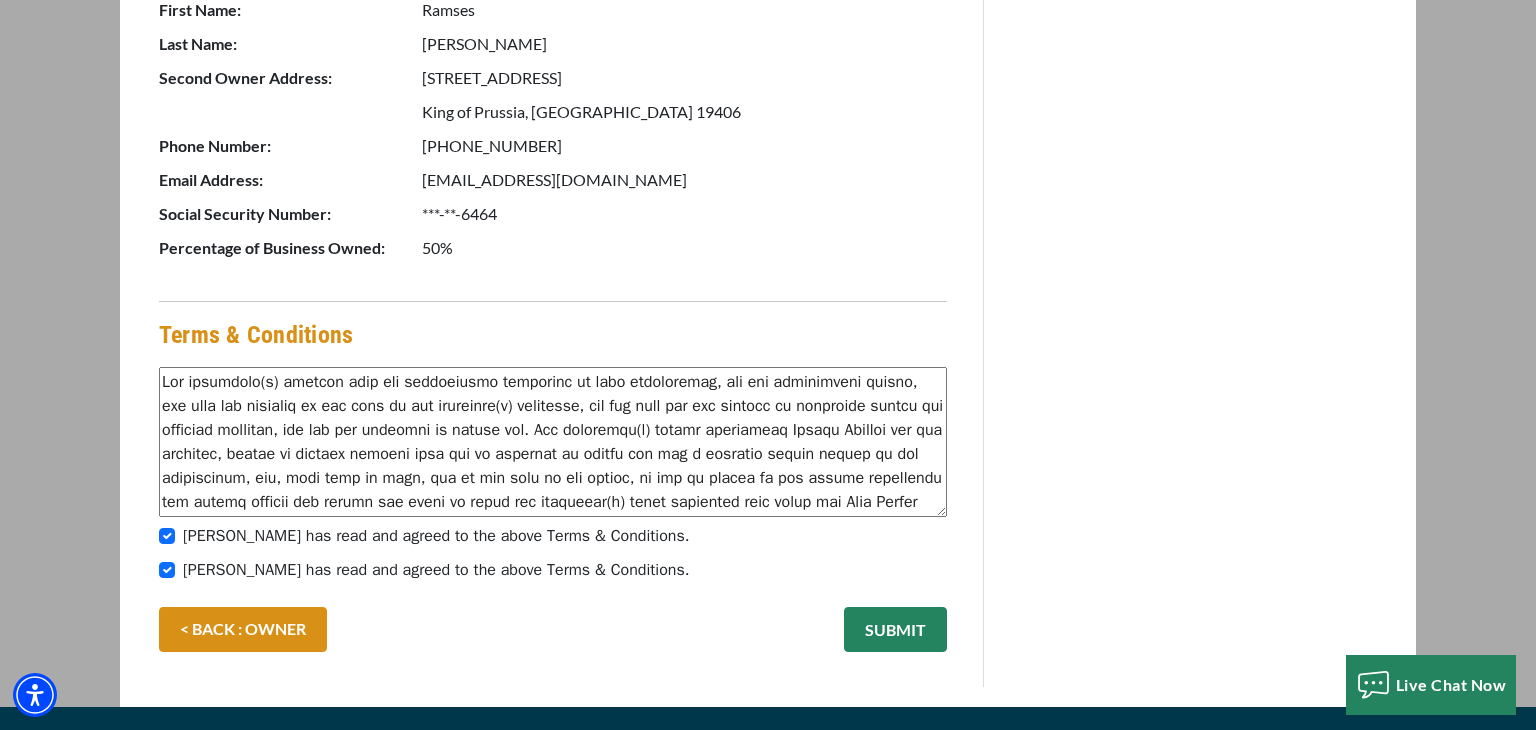 scroll, scrollTop: 1454, scrollLeft: 0, axis: vertical 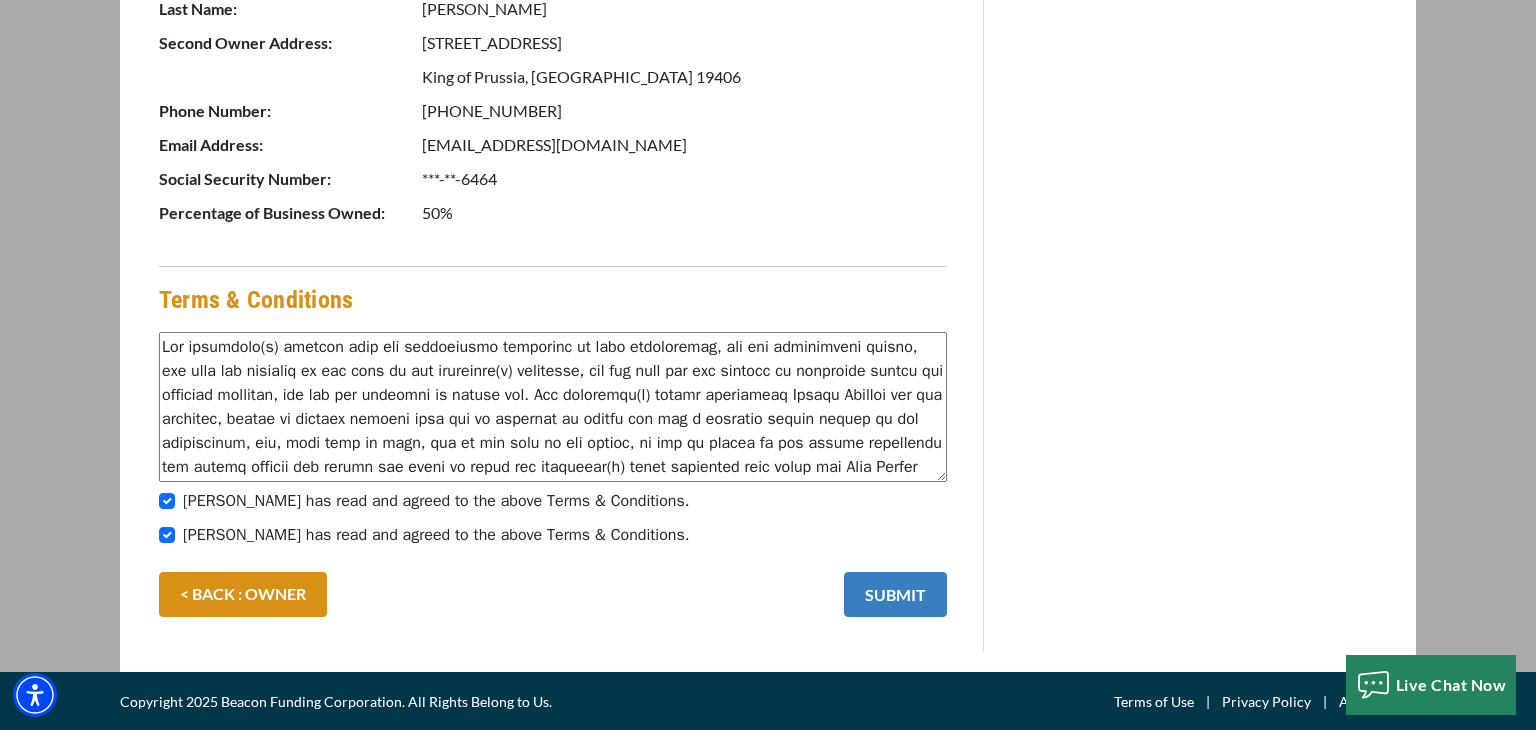 click on "SUBMIT" at bounding box center (895, 594) 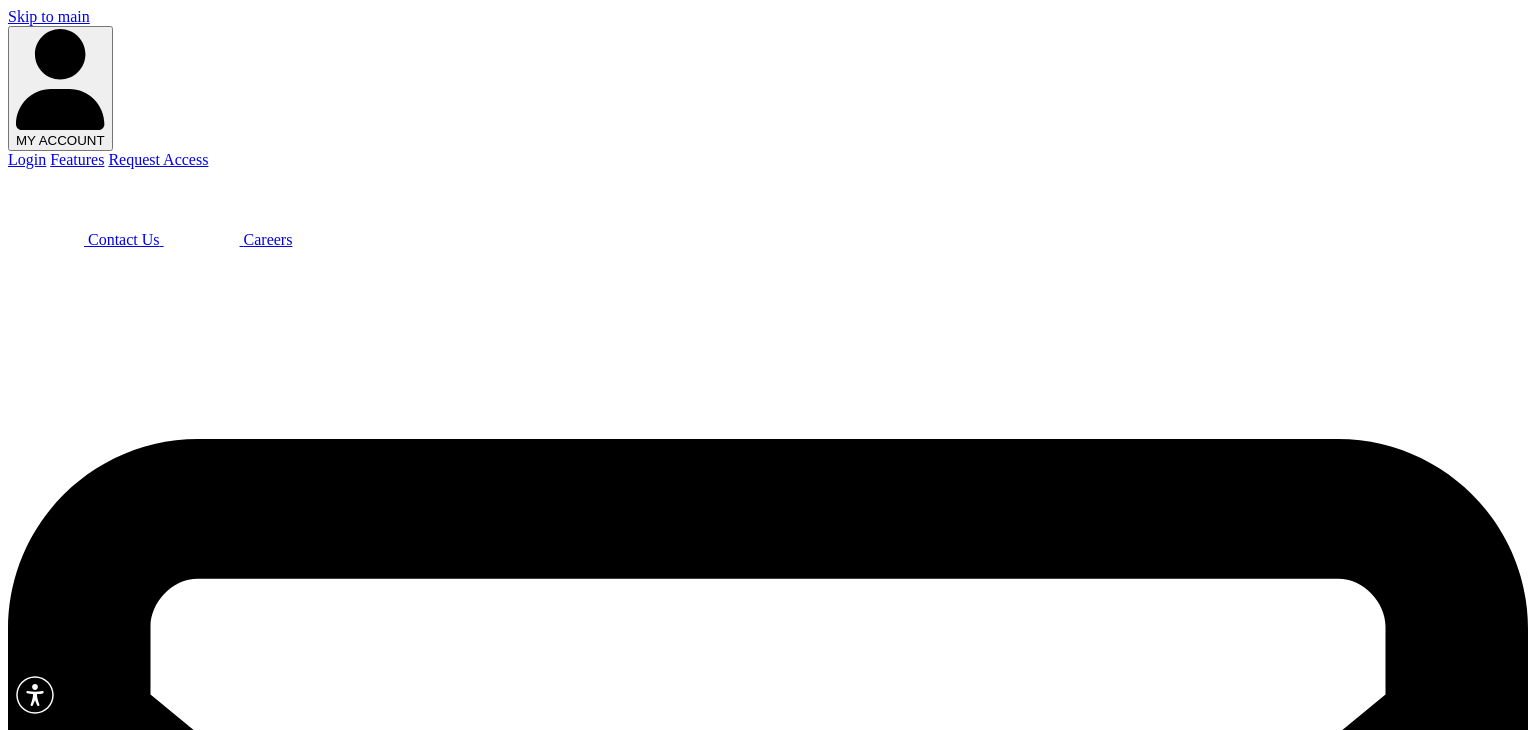 scroll, scrollTop: 0, scrollLeft: 0, axis: both 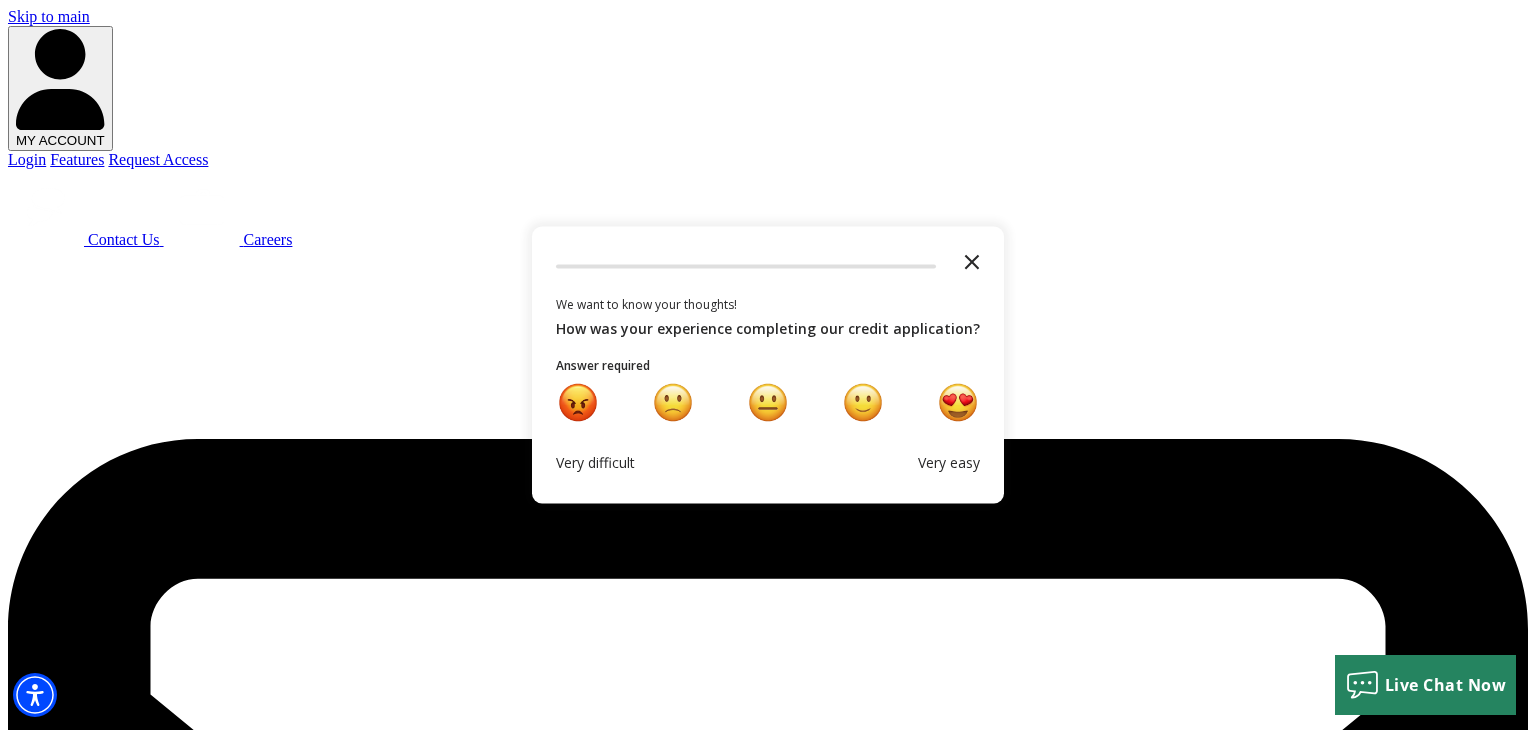 click 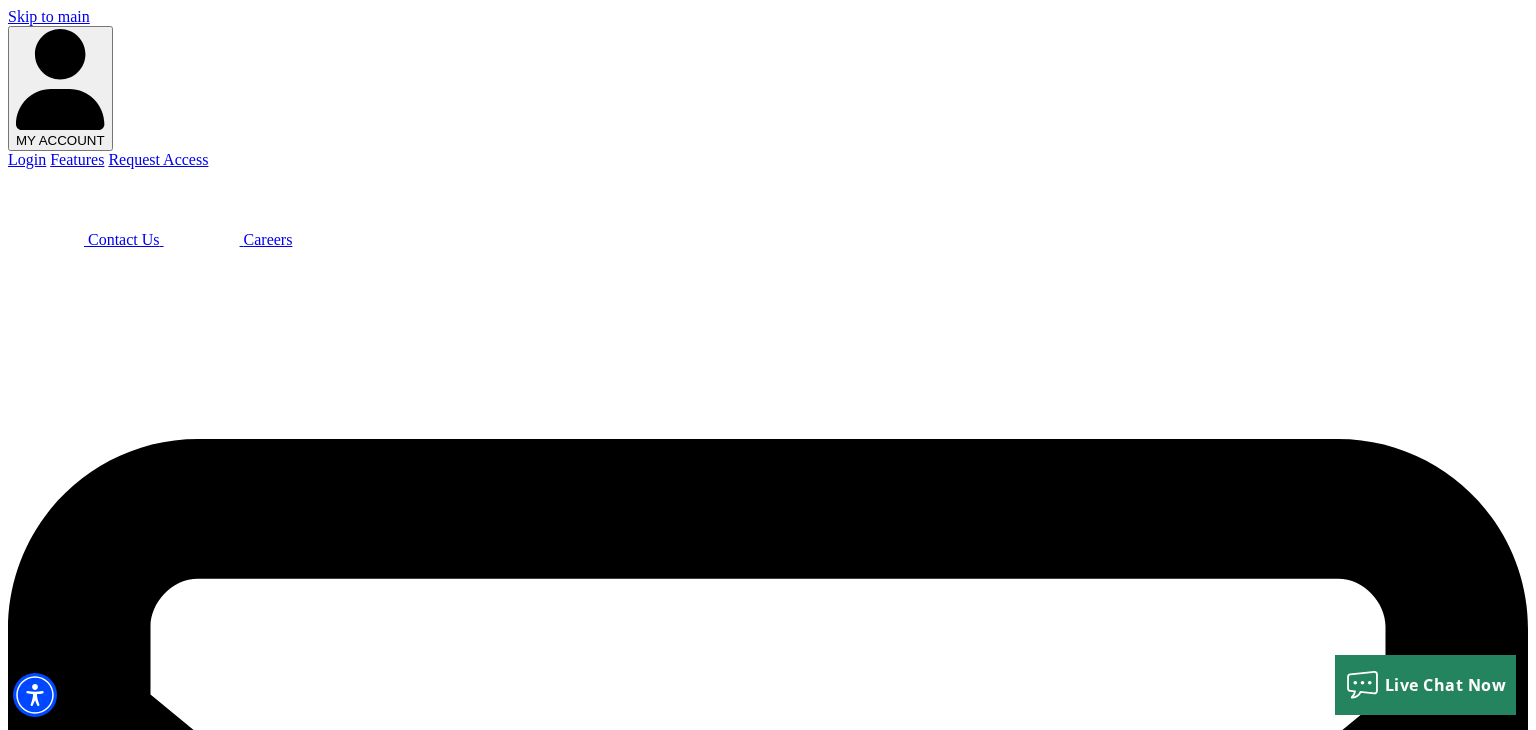 drag, startPoint x: 778, startPoint y: 55, endPoint x: 756, endPoint y: -53, distance: 110.217964 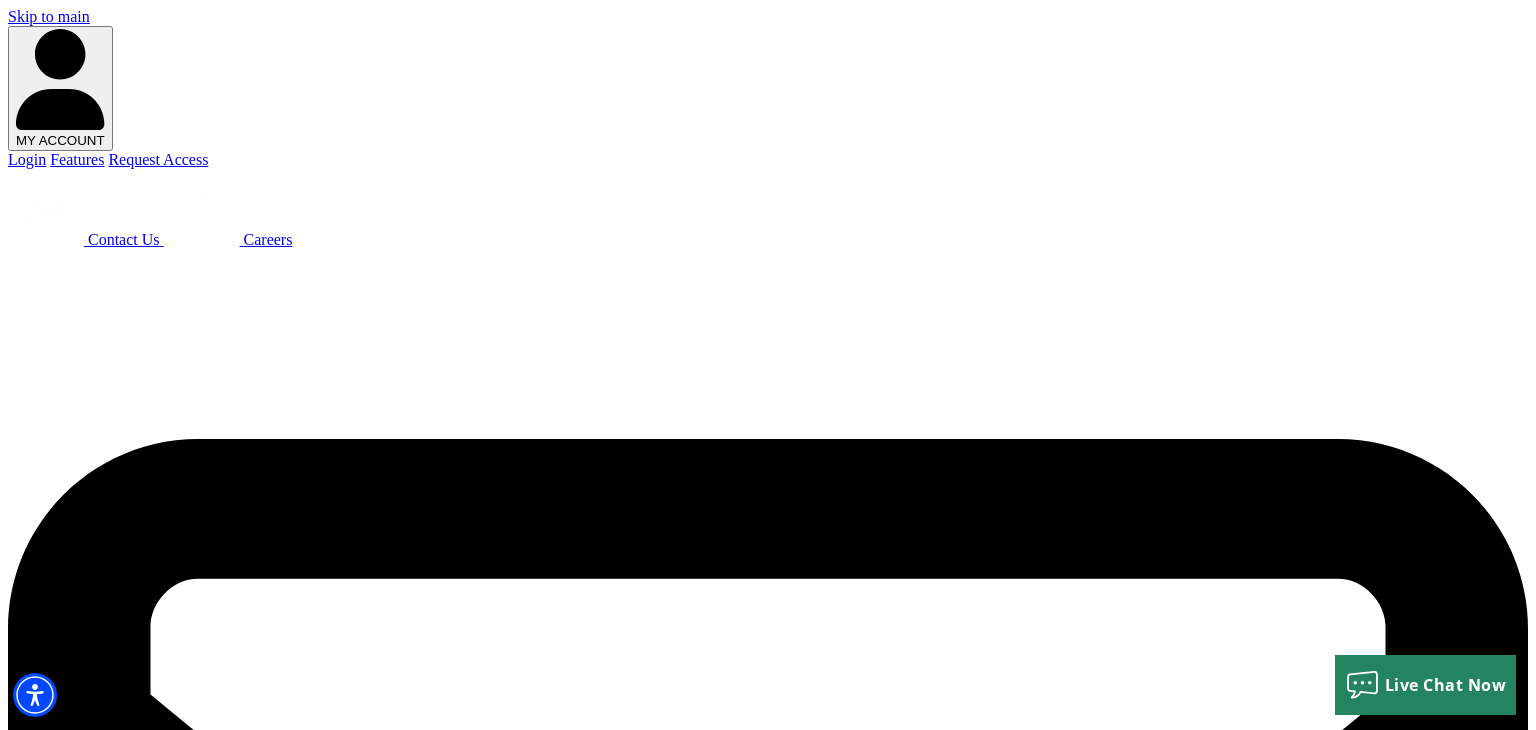 click on "Financing Application (PDF)" at bounding box center [265, 6621] 